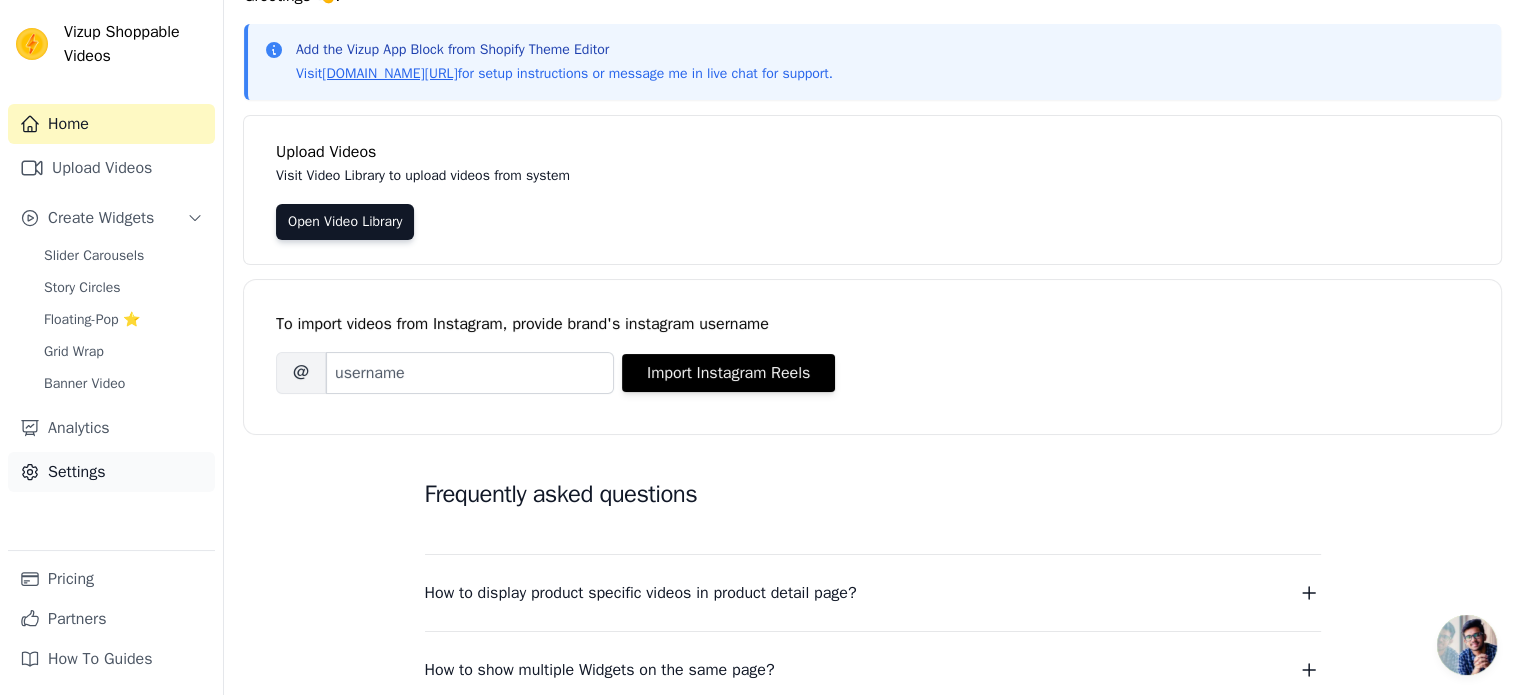 scroll, scrollTop: 200, scrollLeft: 0, axis: vertical 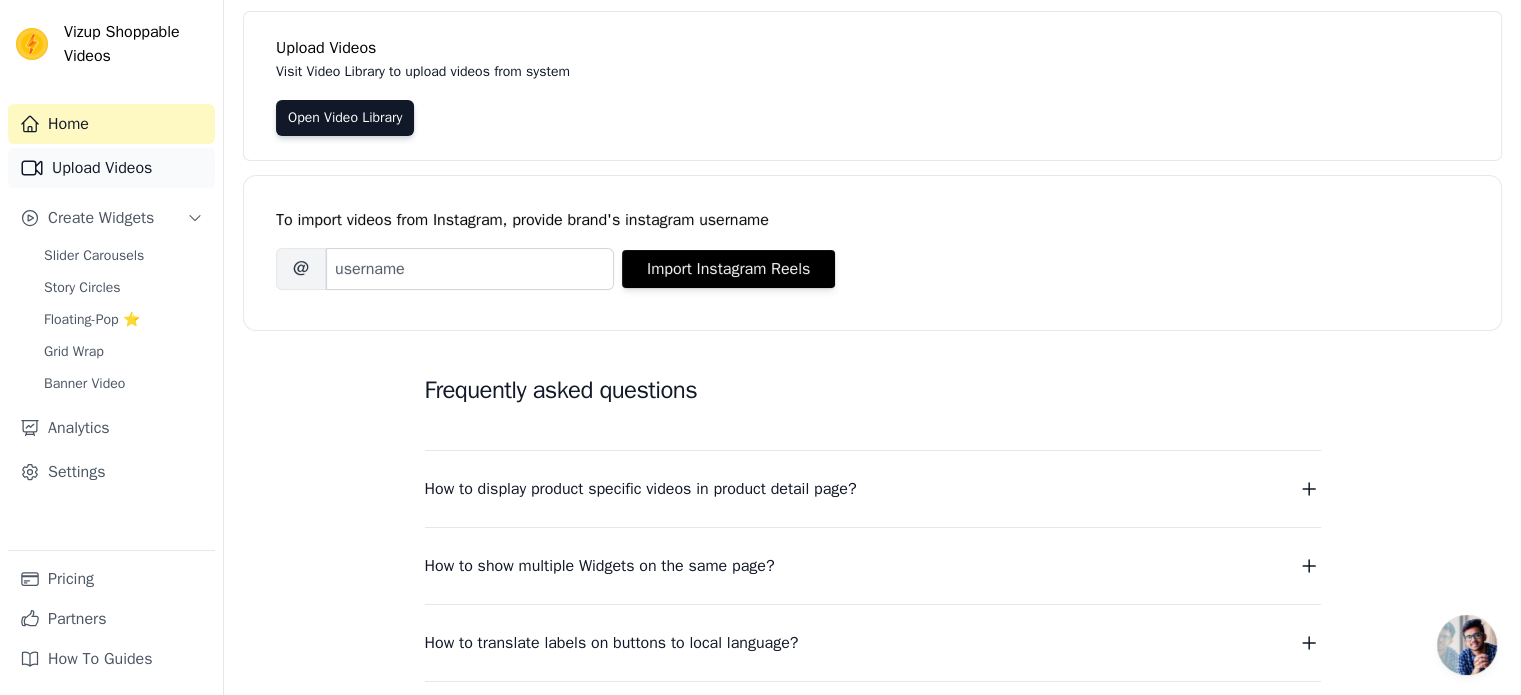 click on "Upload Videos" at bounding box center (111, 168) 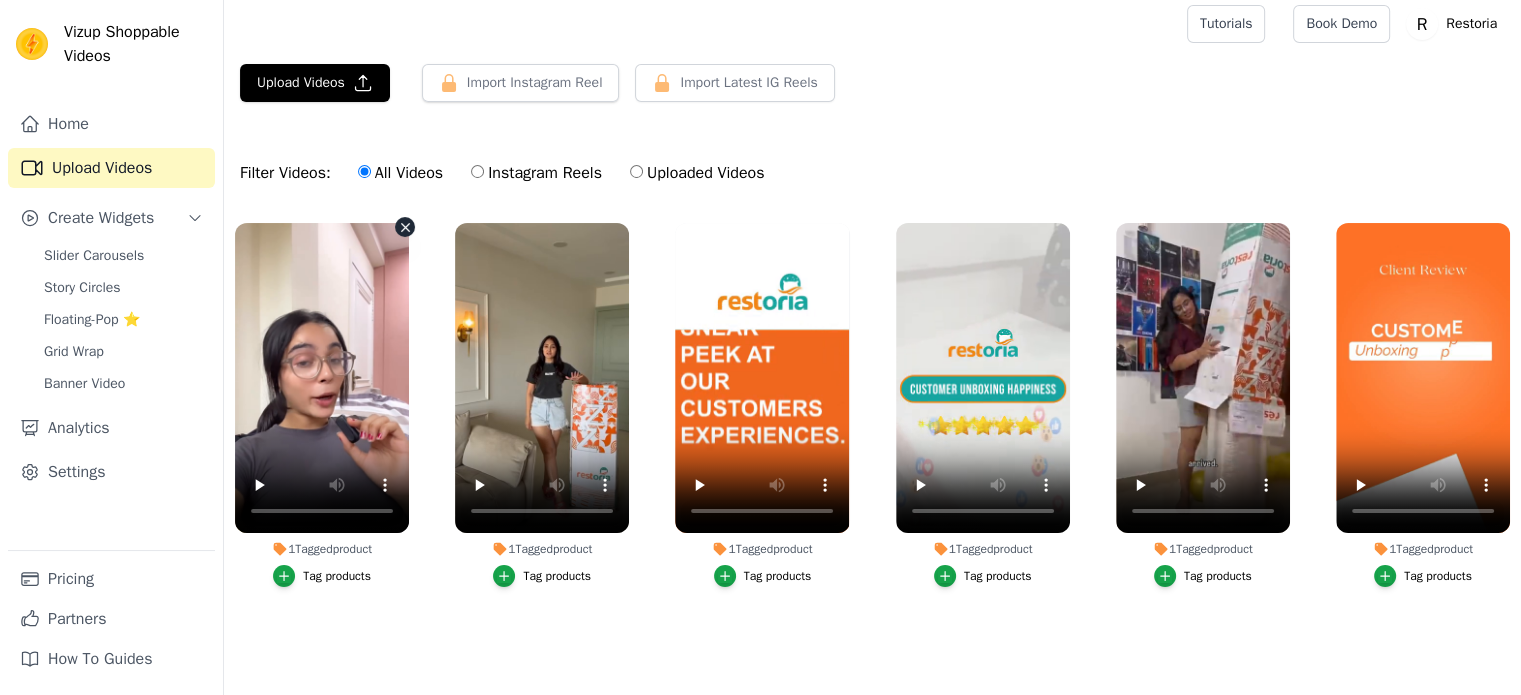 scroll, scrollTop: 0, scrollLeft: 0, axis: both 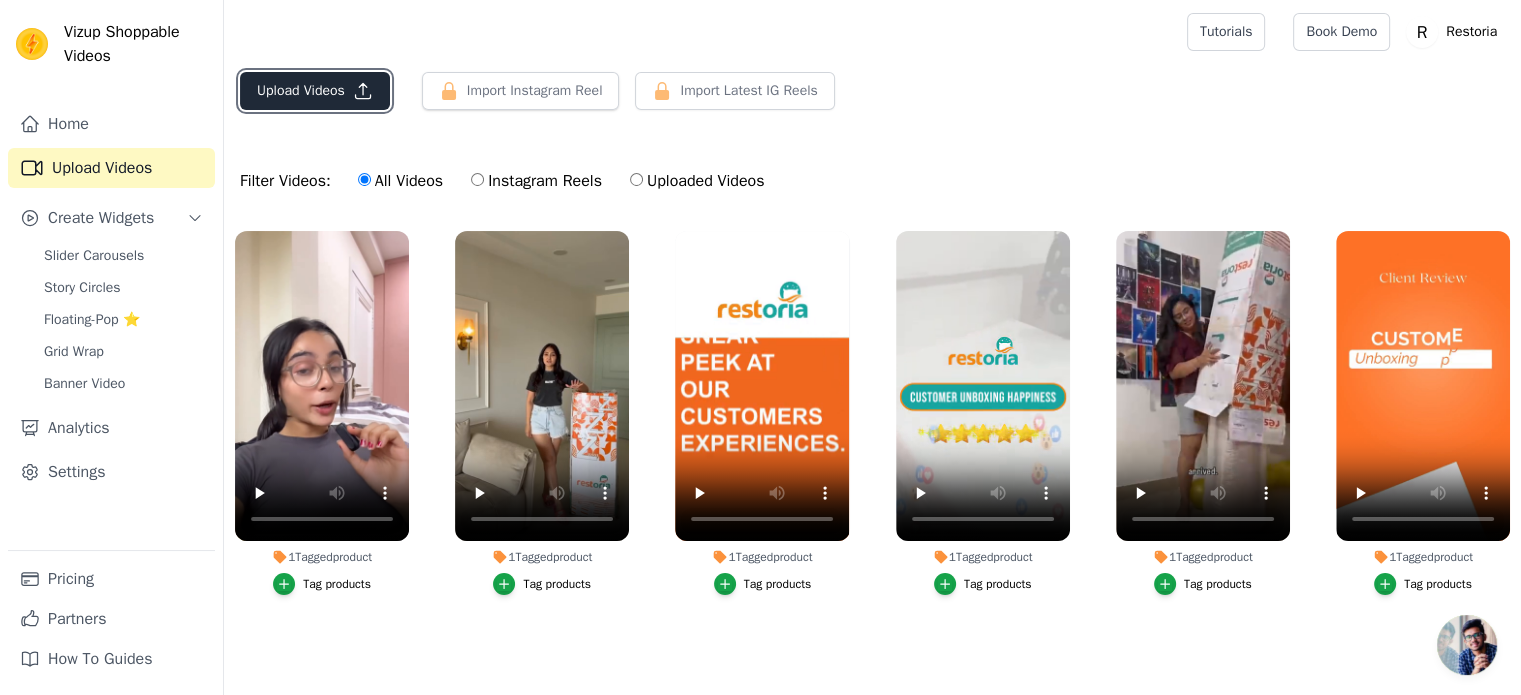 click on "Upload Videos" at bounding box center (315, 91) 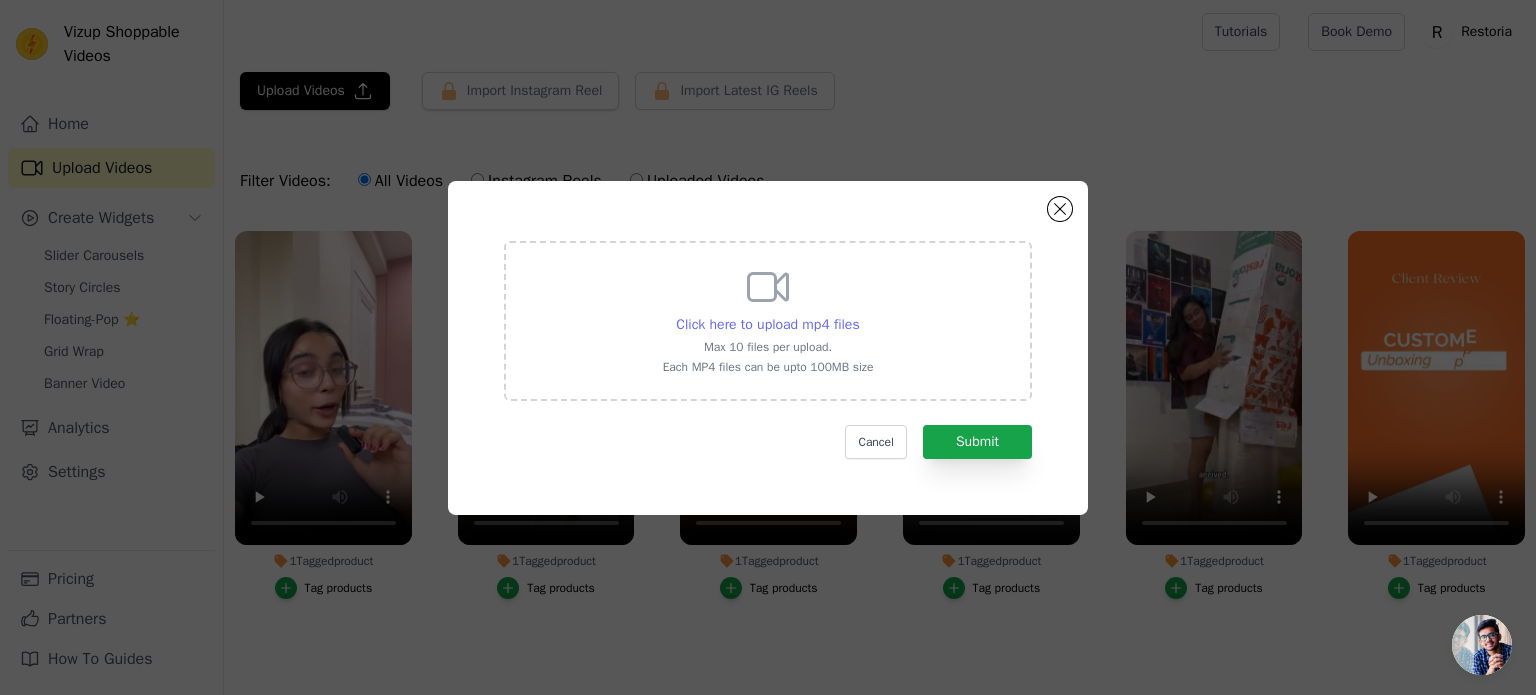 click on "Click here to upload mp4 files" at bounding box center [767, 324] 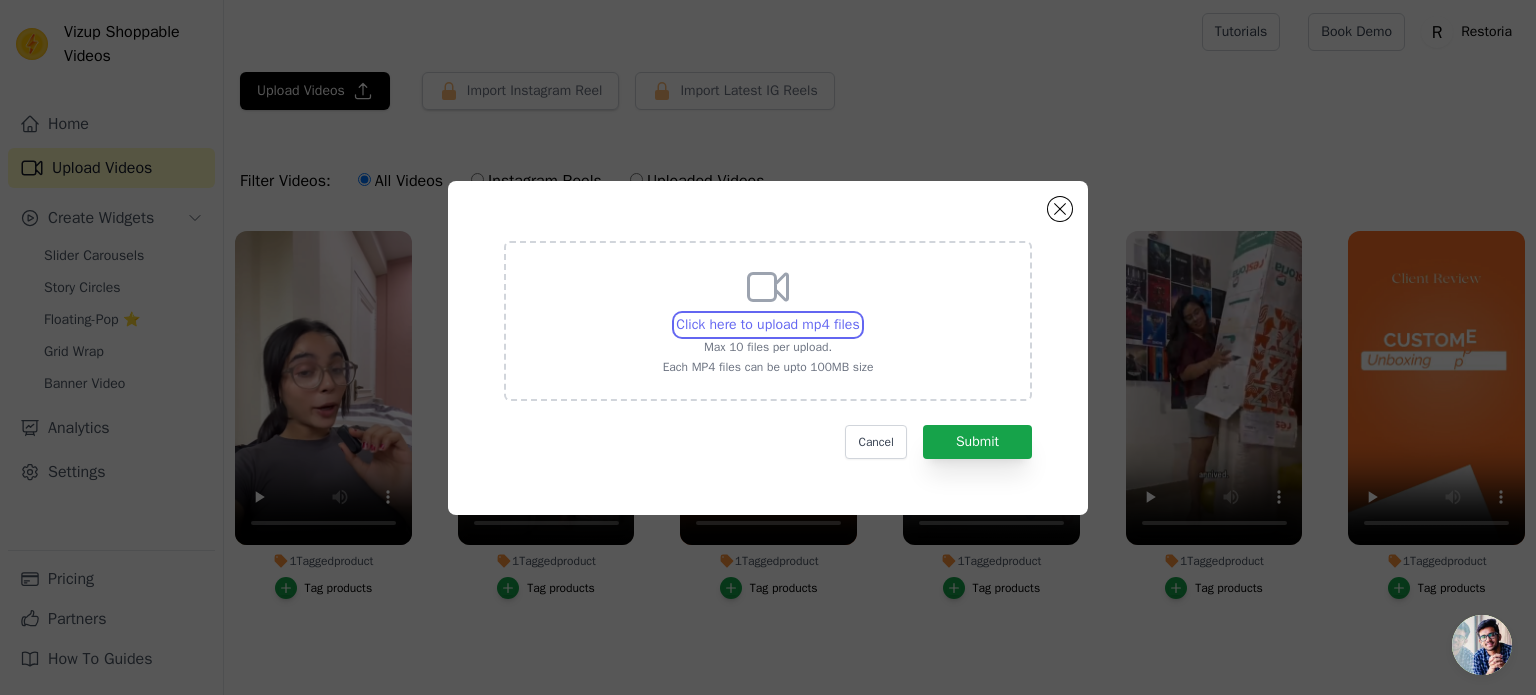 click on "Click here to upload mp4 files     Max 10 files per upload.   Each MP4 files can be upto 100MB size" at bounding box center (859, 314) 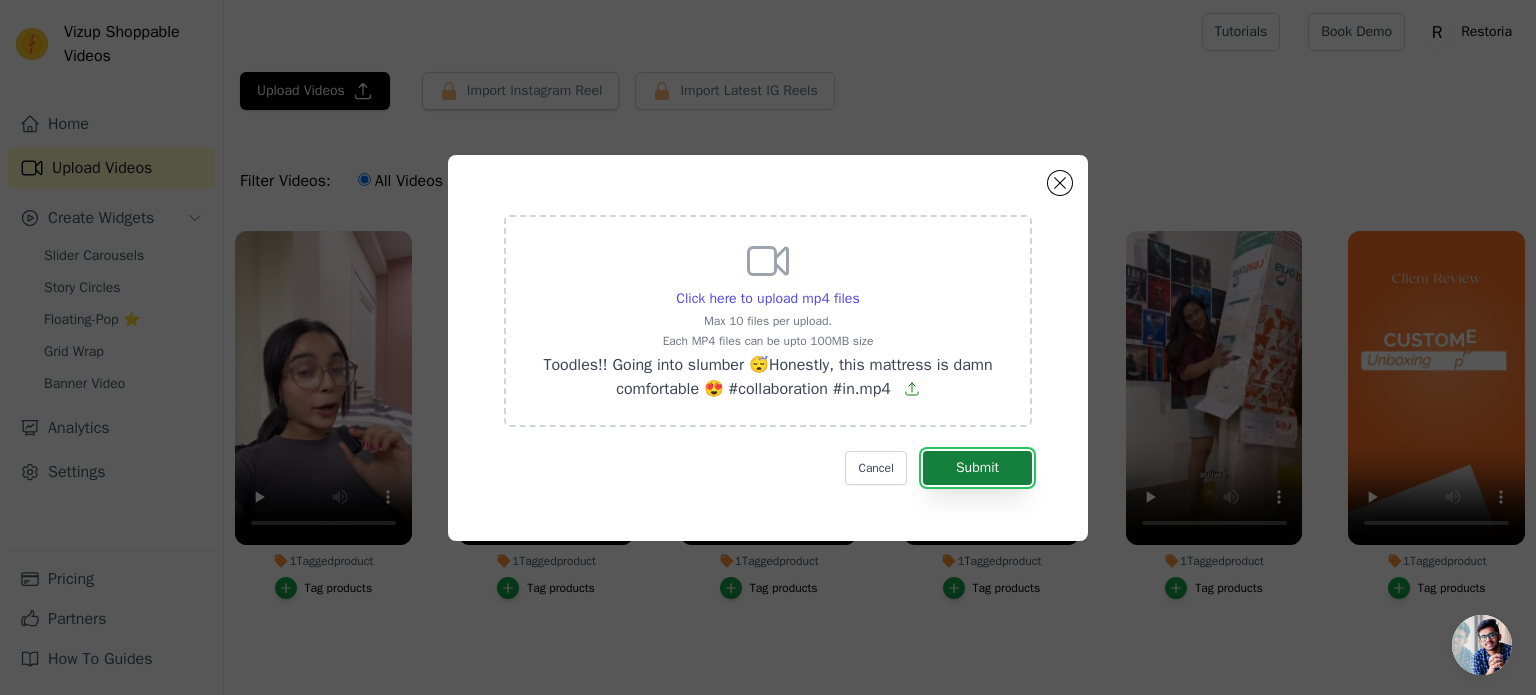 click on "Submit" at bounding box center [977, 468] 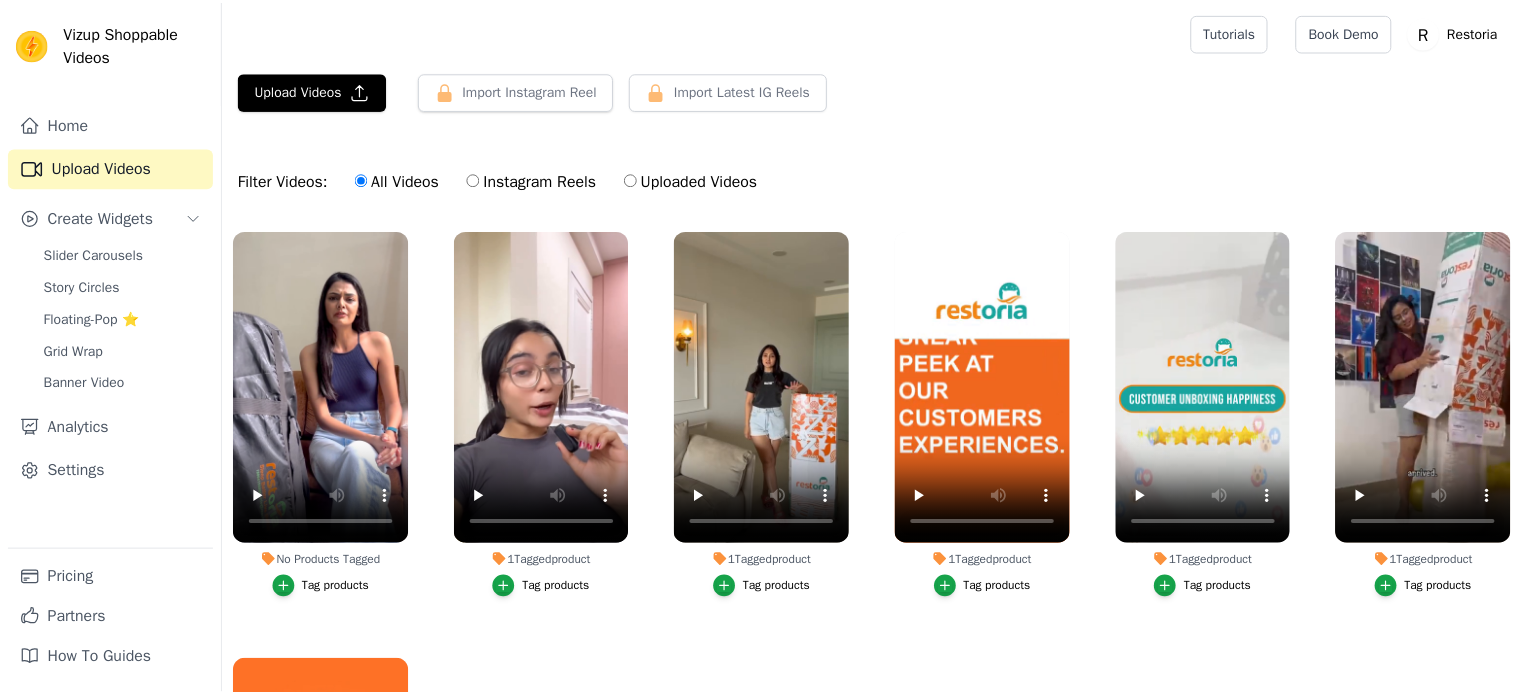 scroll, scrollTop: 0, scrollLeft: 0, axis: both 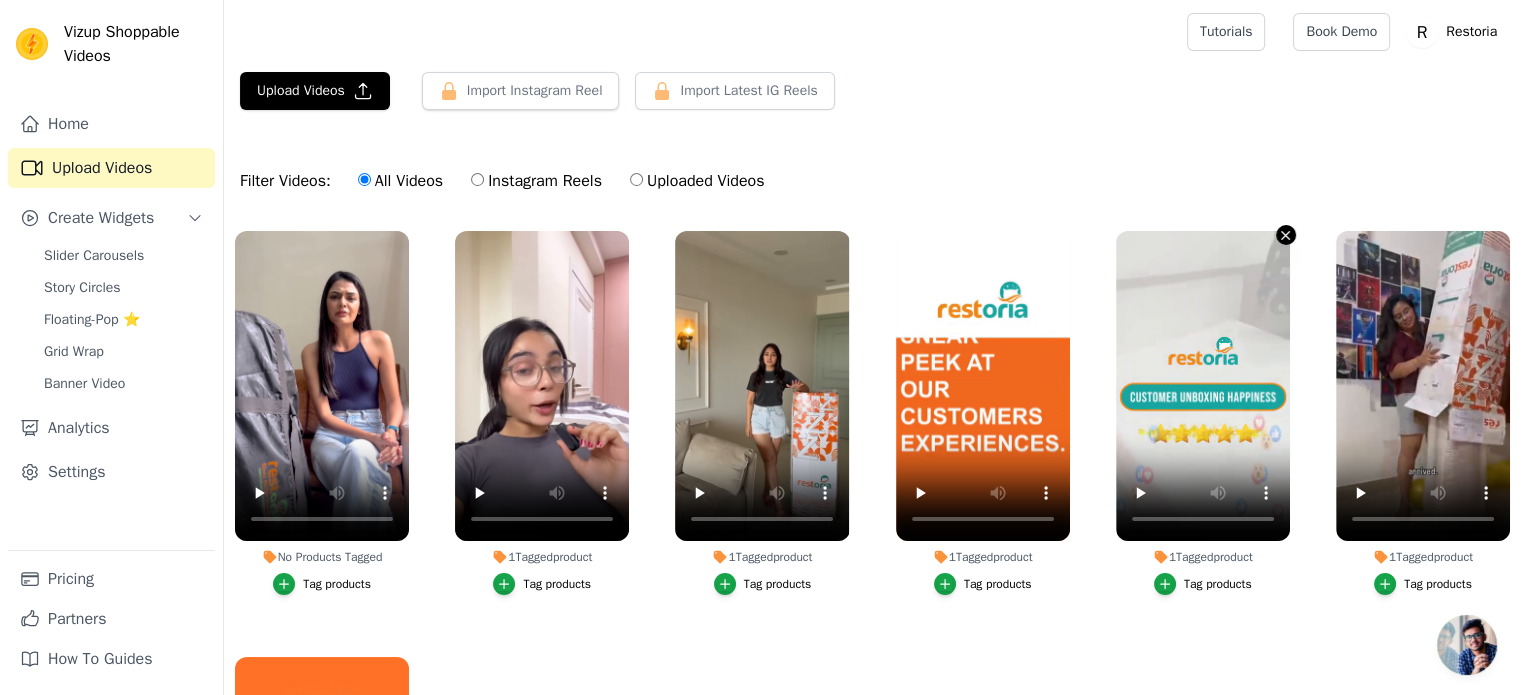 click 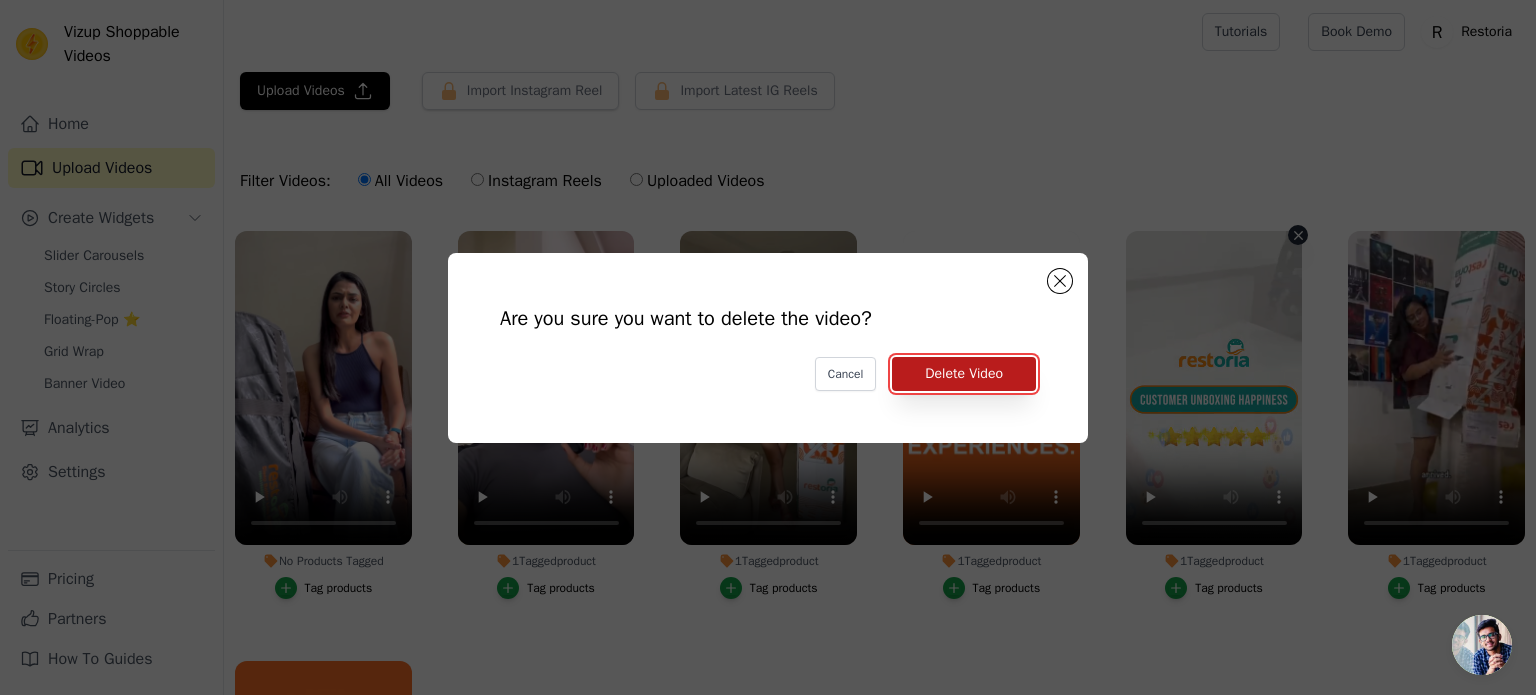 click on "Delete Video" at bounding box center [964, 374] 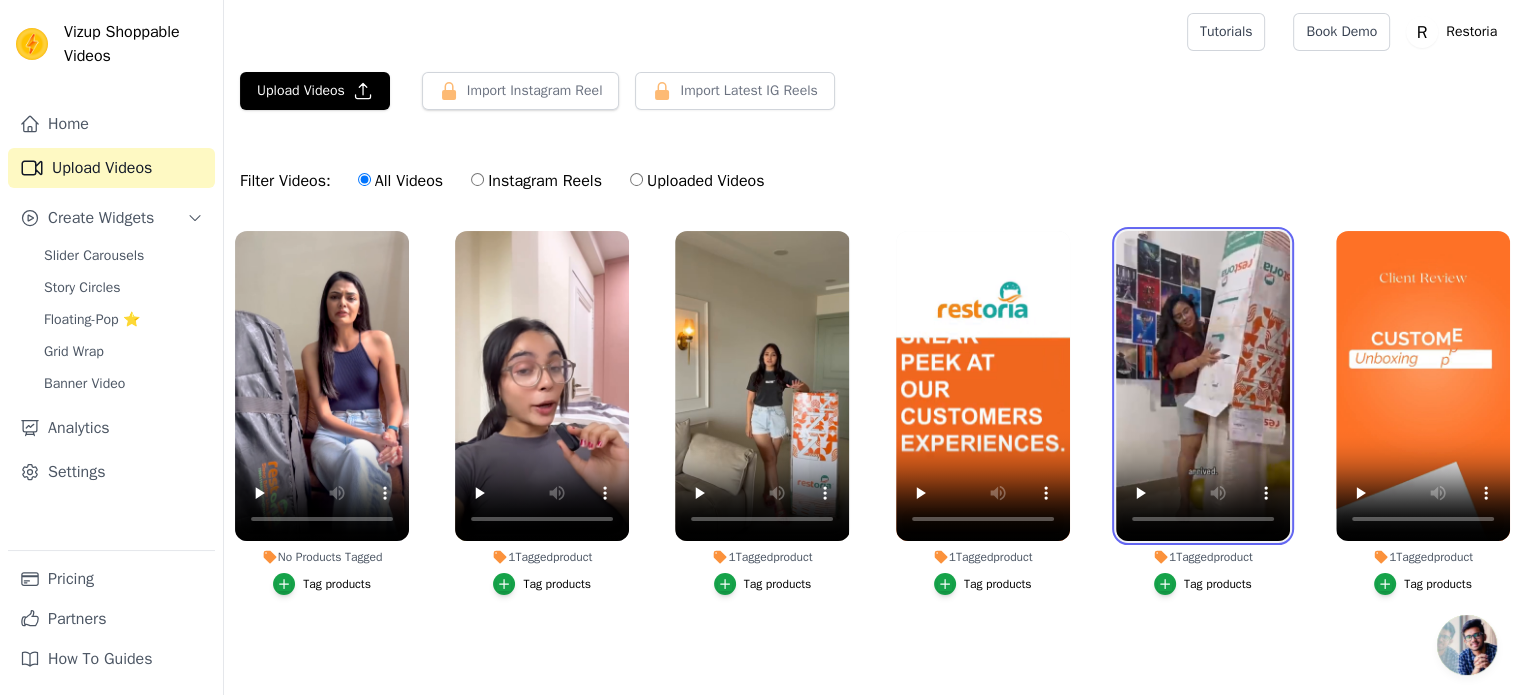drag, startPoint x: 1230, startPoint y: 348, endPoint x: 1086, endPoint y: 351, distance: 144.03125 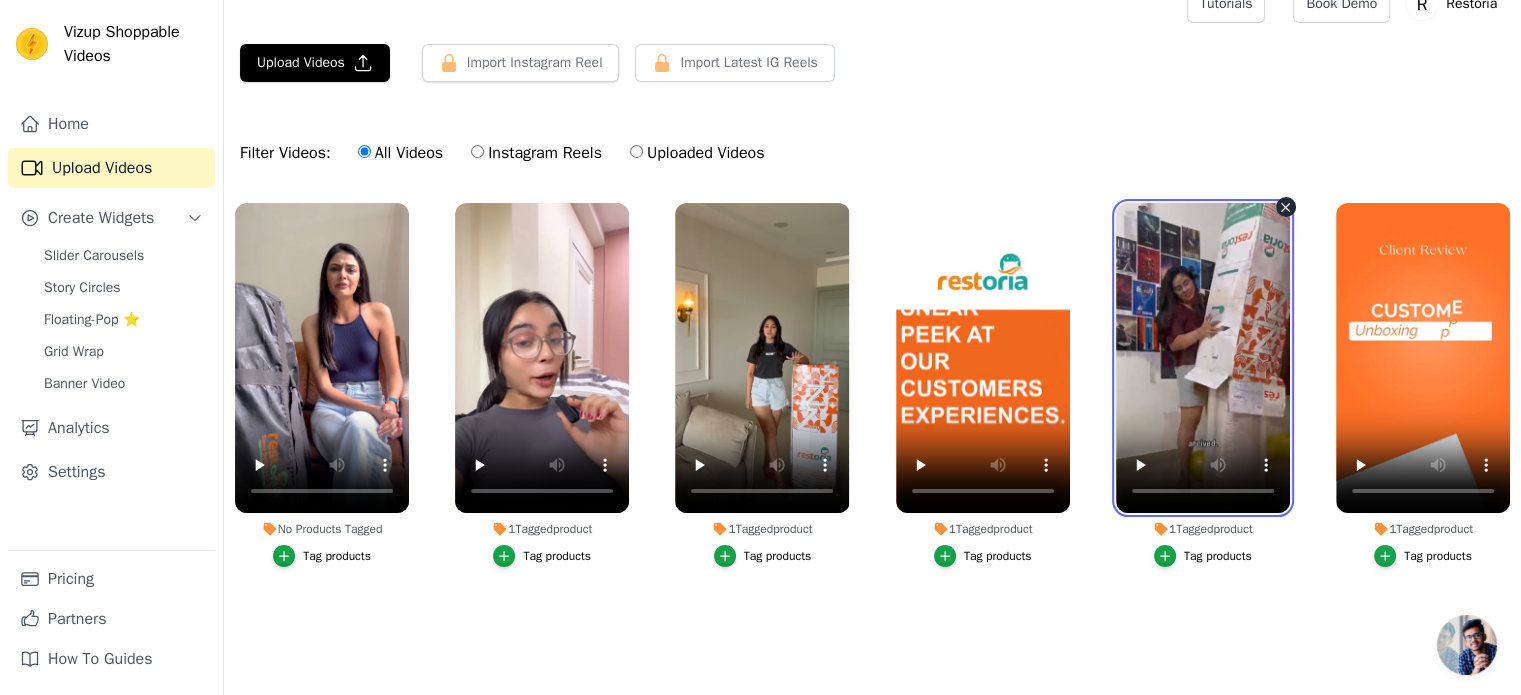 scroll, scrollTop: 40, scrollLeft: 0, axis: vertical 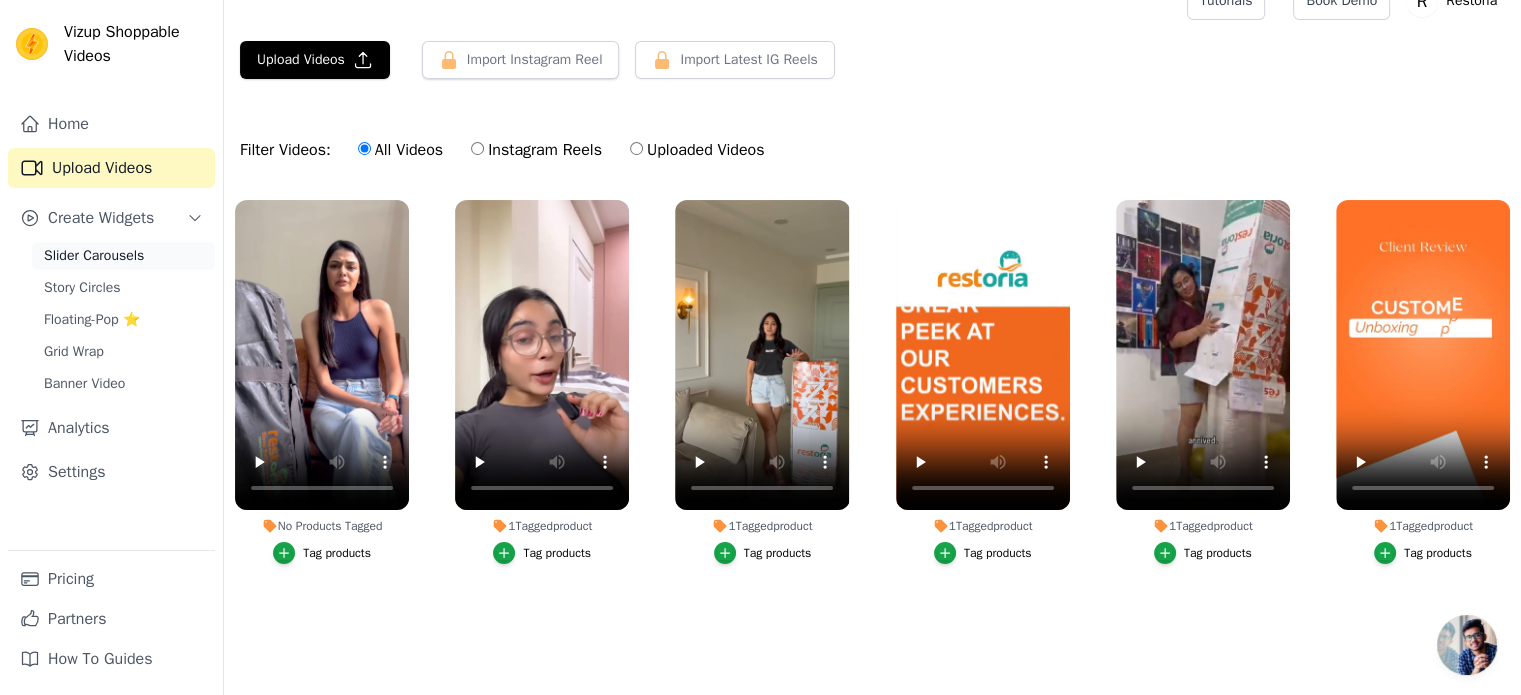 click on "Slider Carousels" at bounding box center (94, 256) 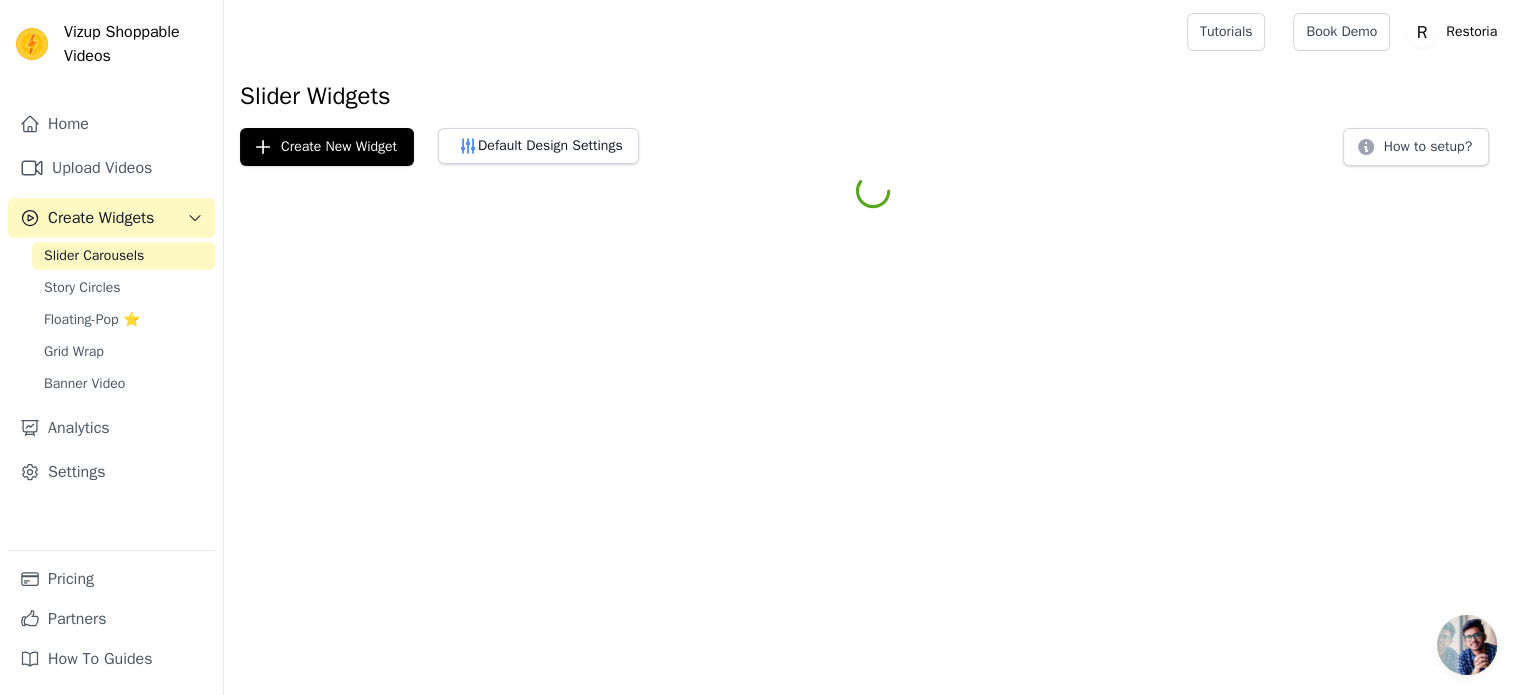 scroll, scrollTop: 0, scrollLeft: 0, axis: both 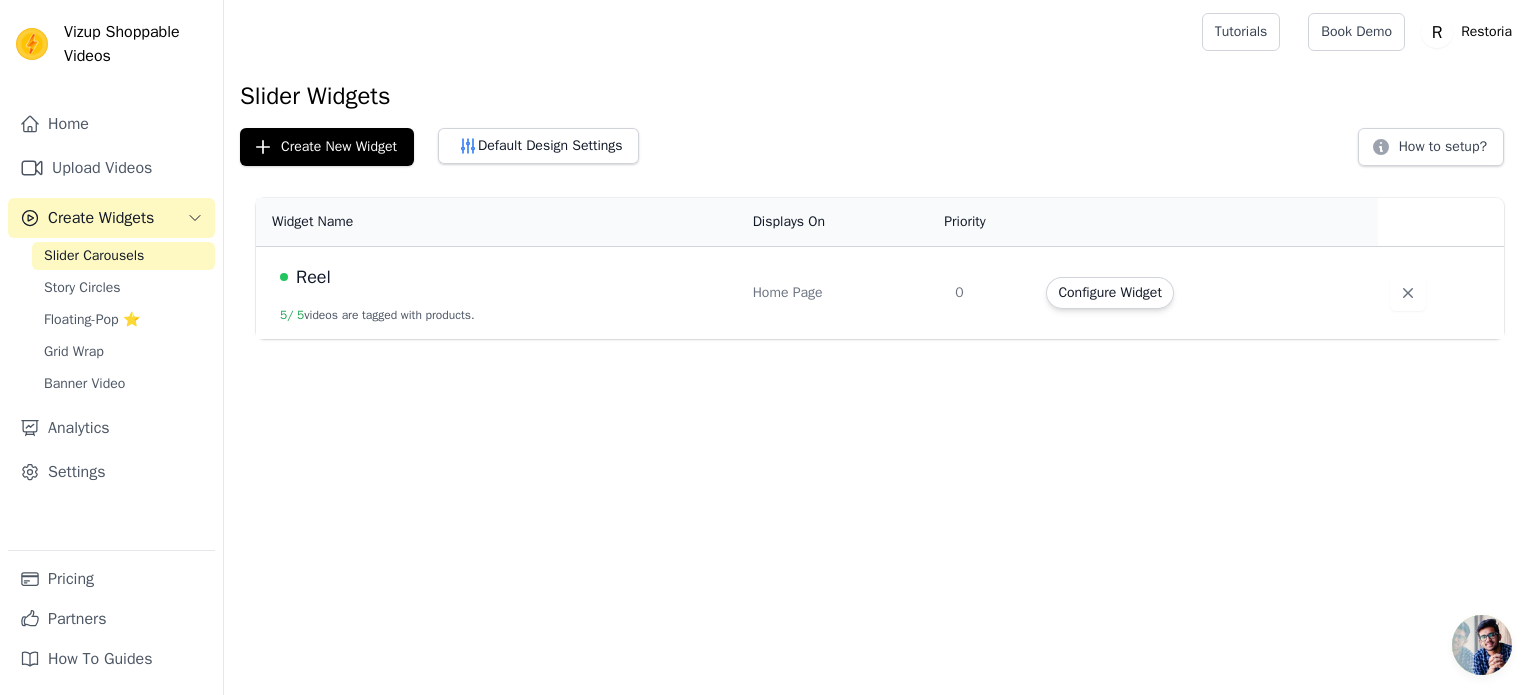 click on "Reel" at bounding box center [504, 277] 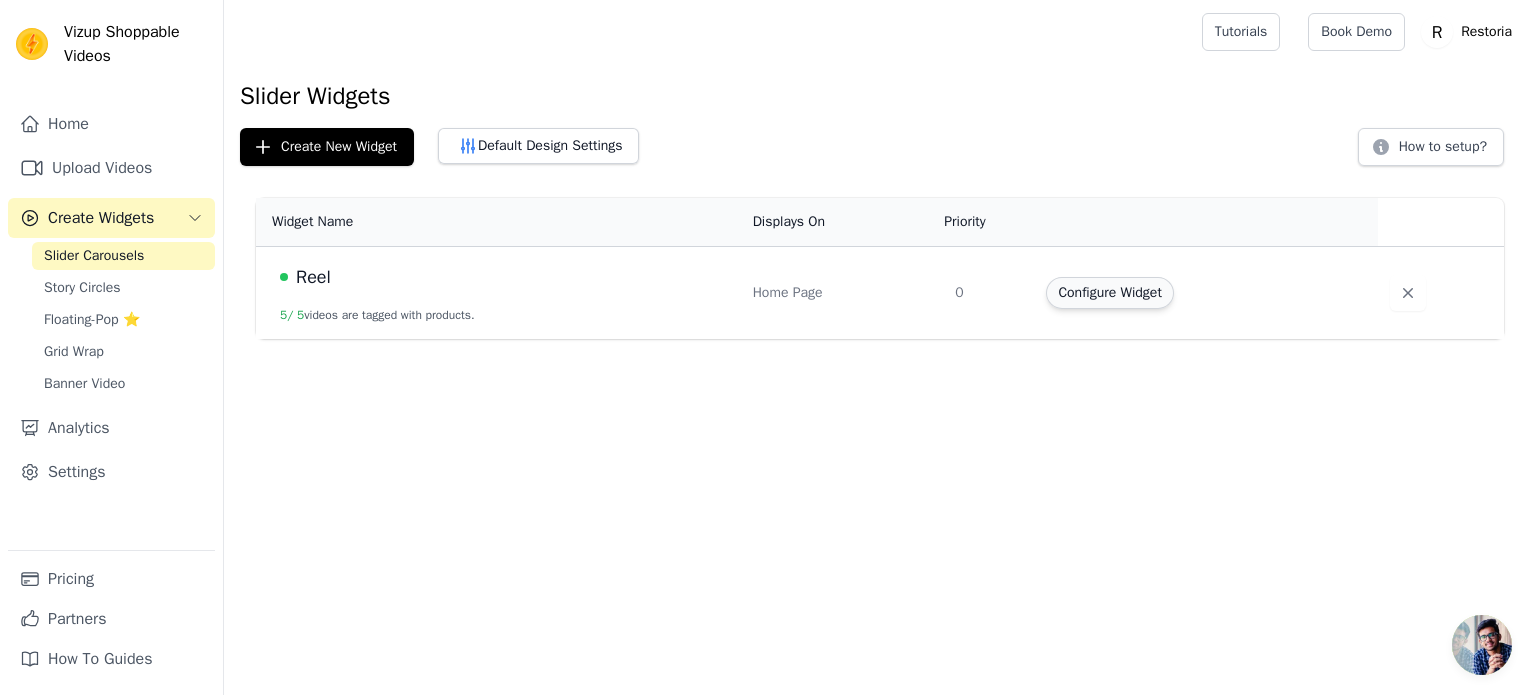 click on "Configure Widget" at bounding box center [1109, 293] 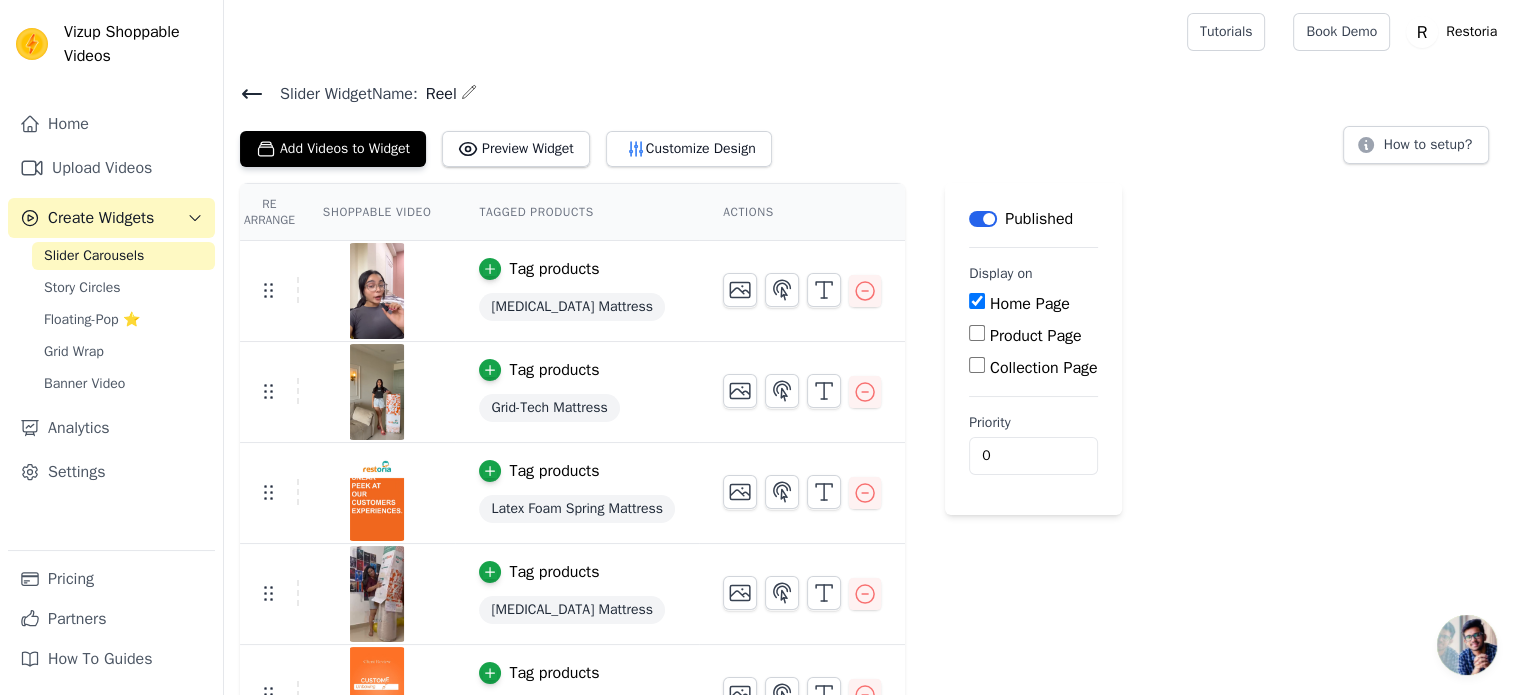 scroll, scrollTop: 48, scrollLeft: 0, axis: vertical 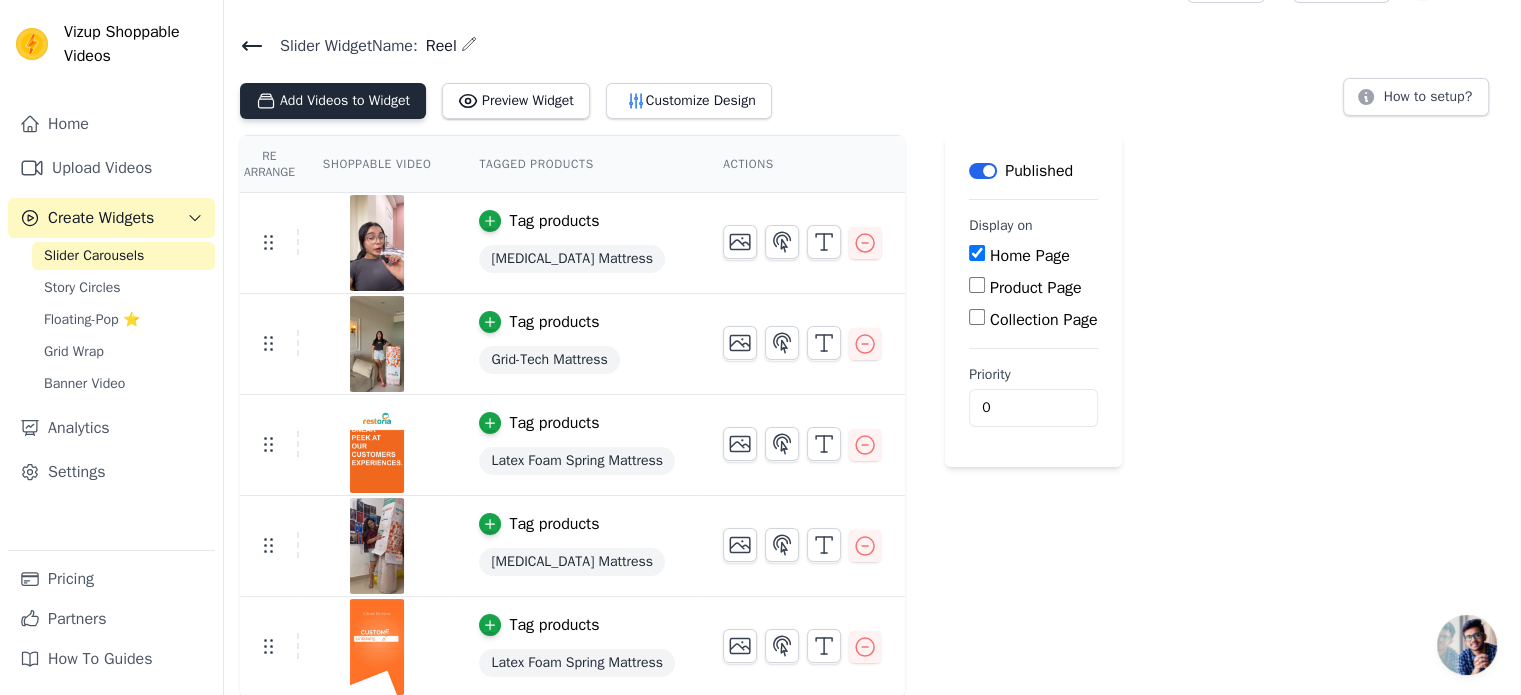 click on "Add Videos to Widget" at bounding box center [333, 101] 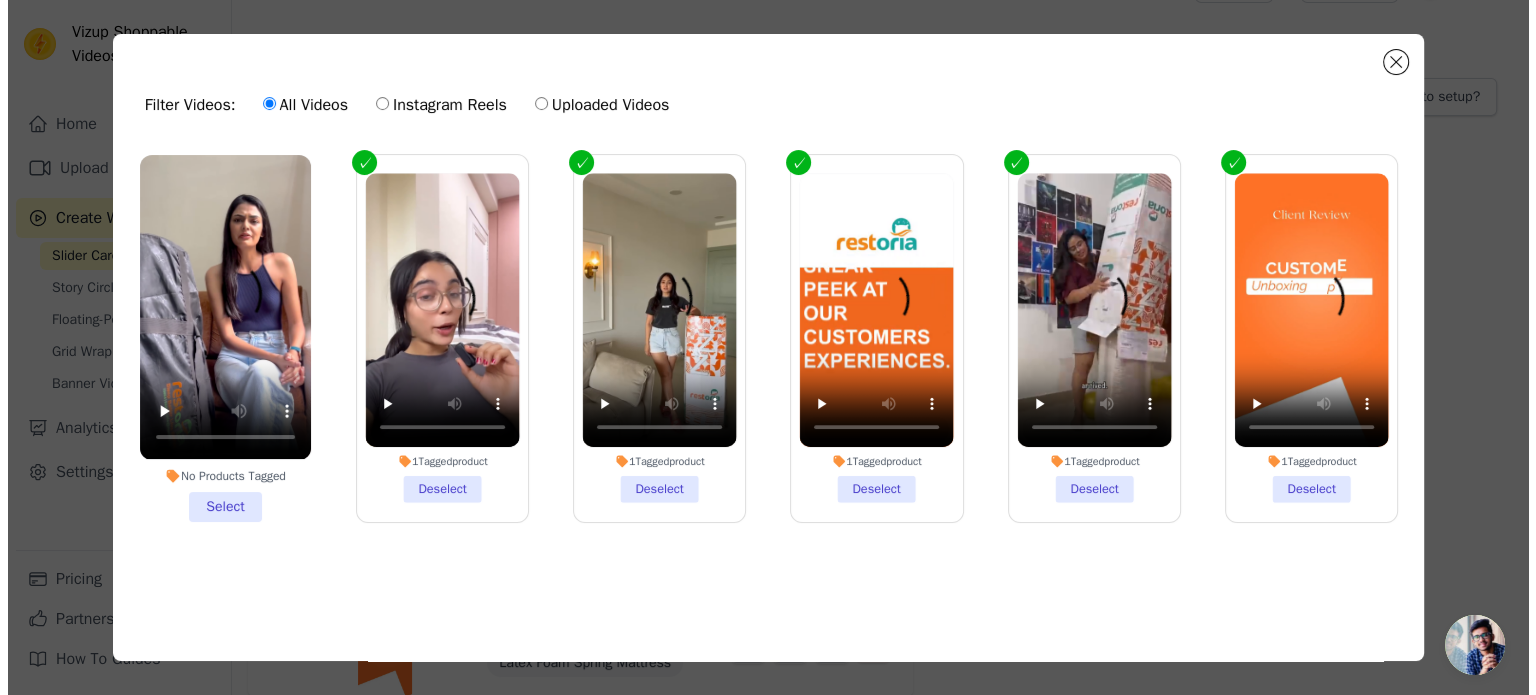 scroll, scrollTop: 0, scrollLeft: 0, axis: both 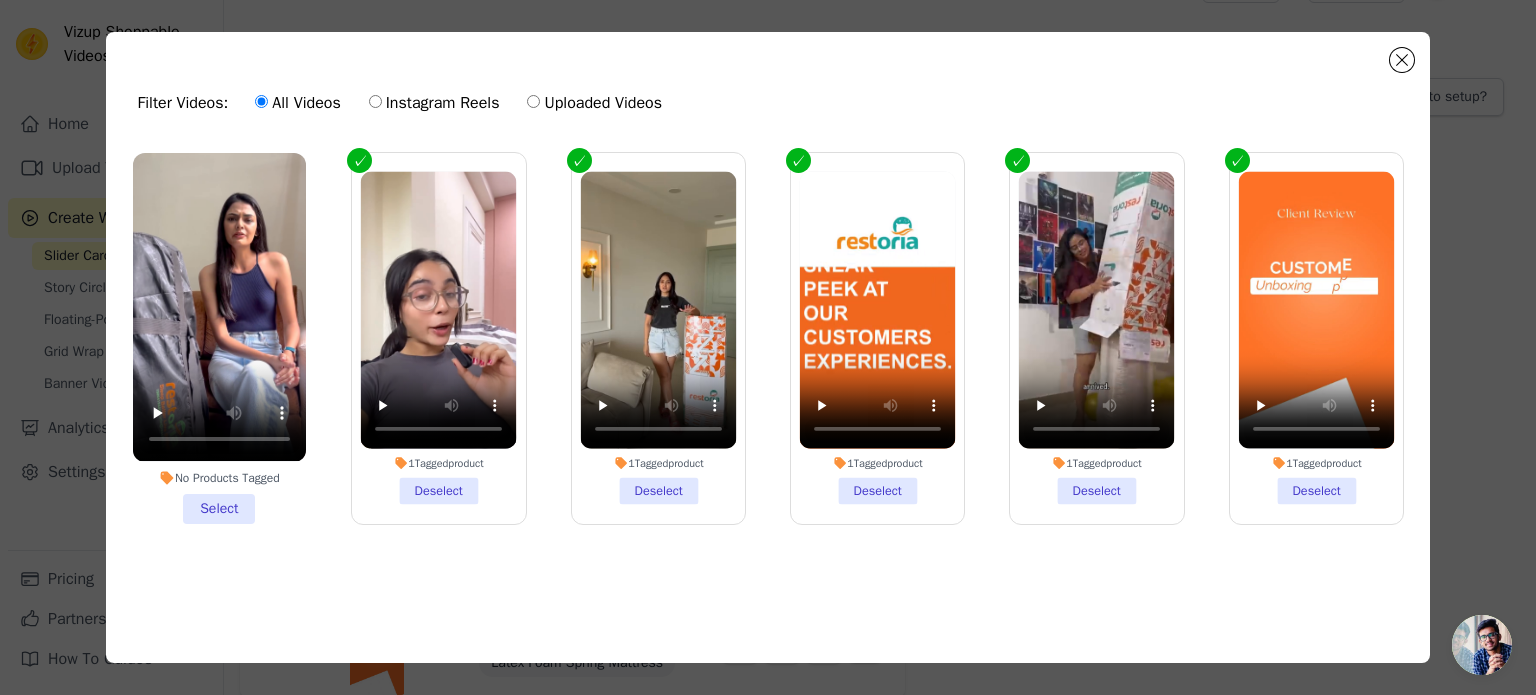 click on "No Products Tagged     Select" at bounding box center [219, 338] 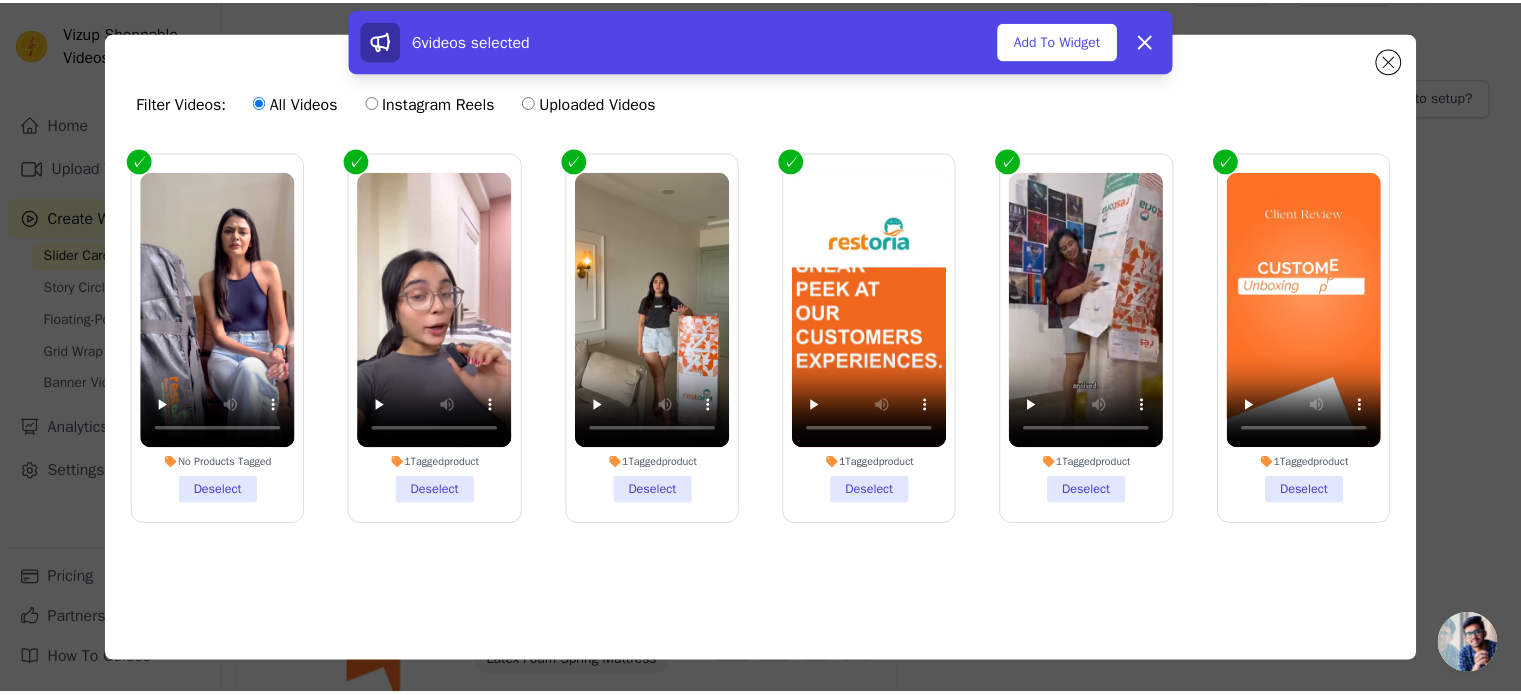 scroll, scrollTop: 4, scrollLeft: 0, axis: vertical 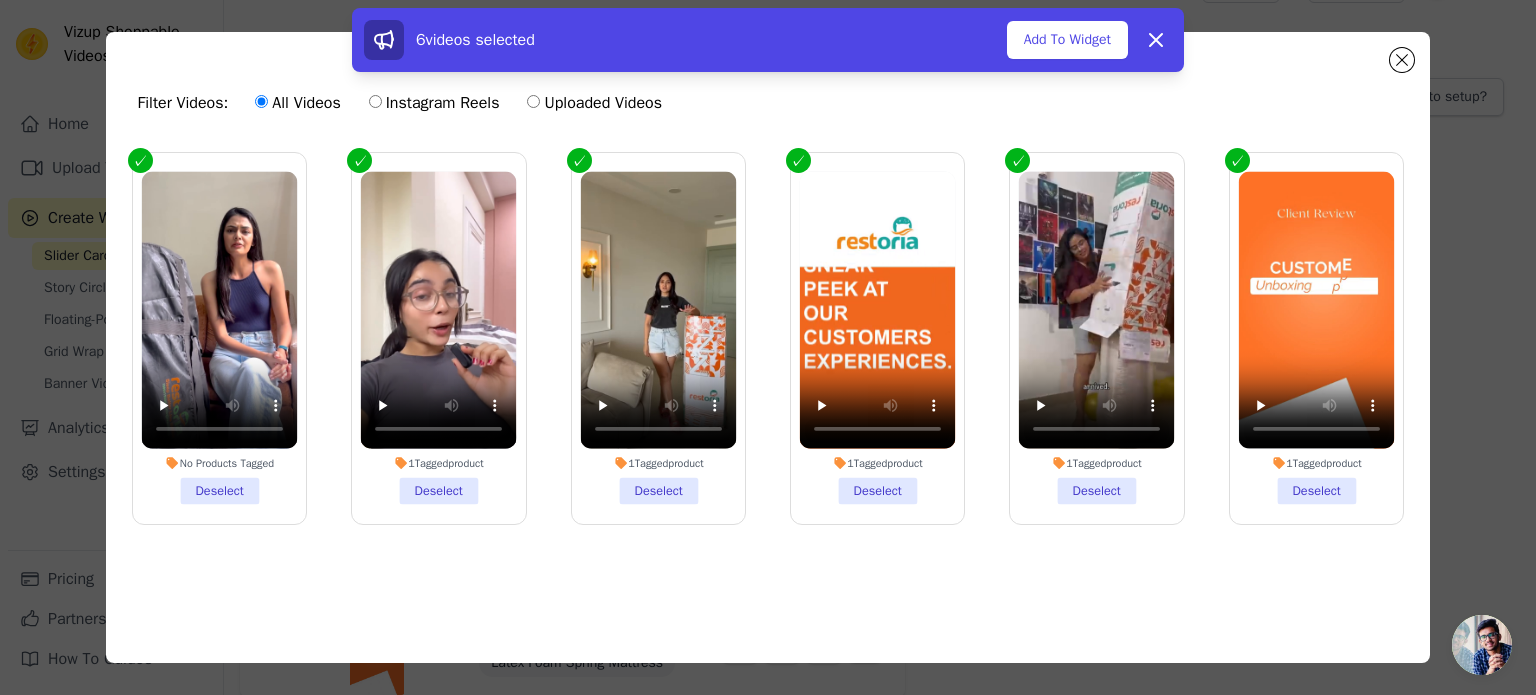 click on "1  Tagged  product     Deselect" at bounding box center [878, 338] 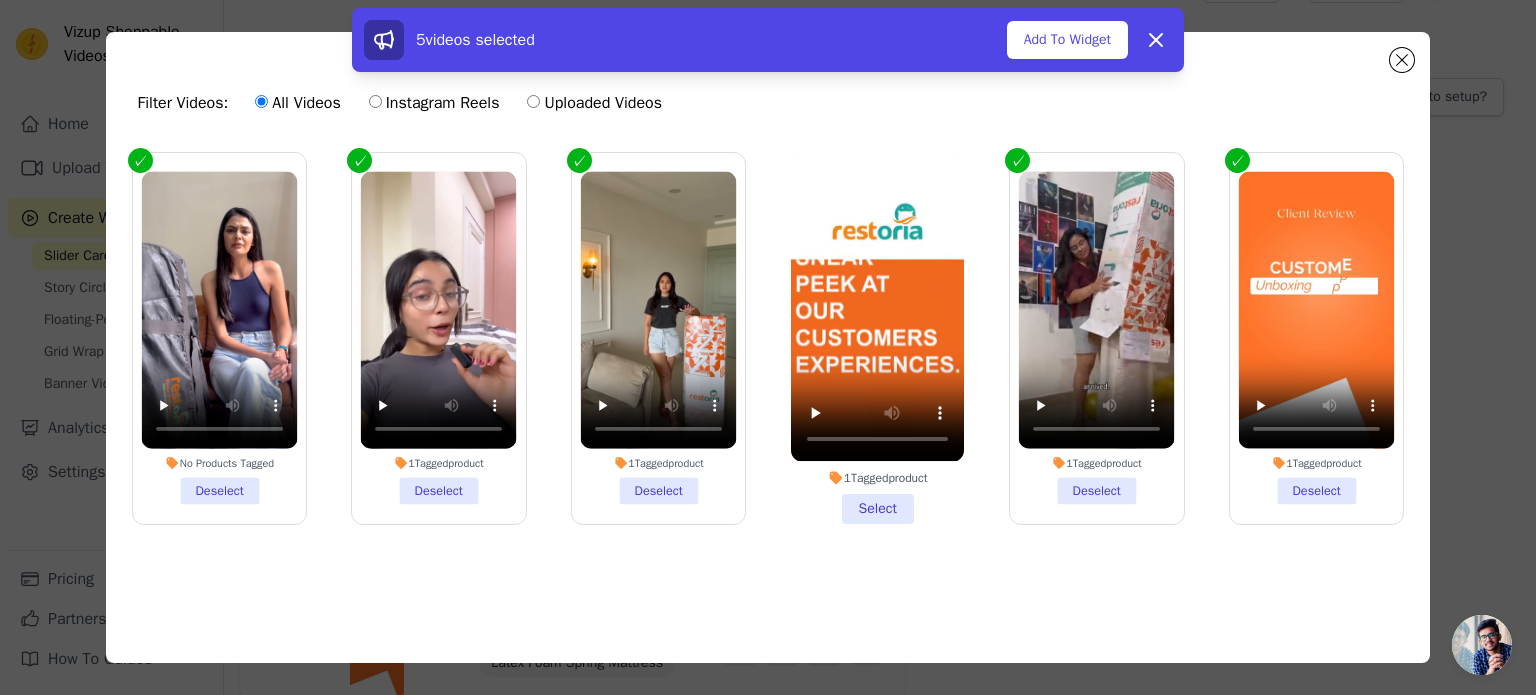 click on "1  Tagged  product     Select" at bounding box center [877, 338] 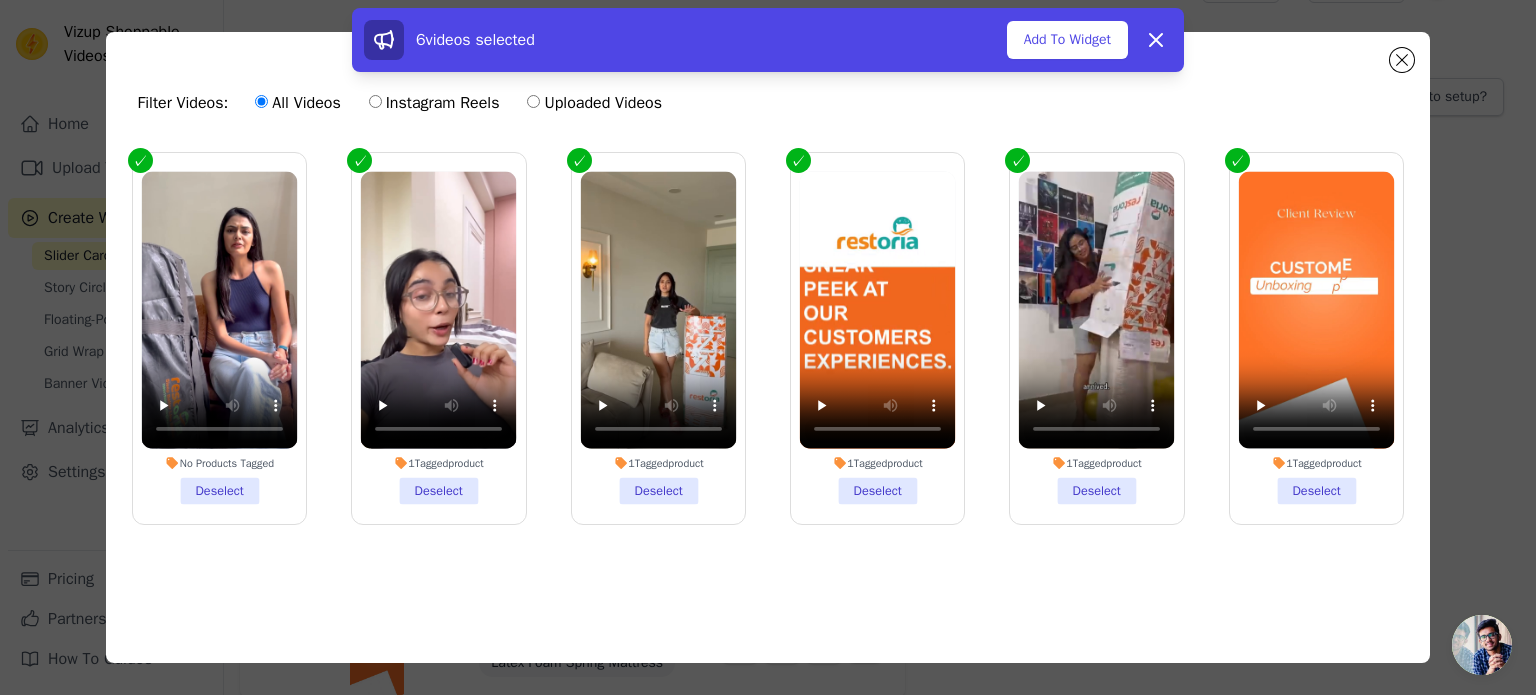 click on "1  Tagged  product     Deselect" at bounding box center [878, 338] 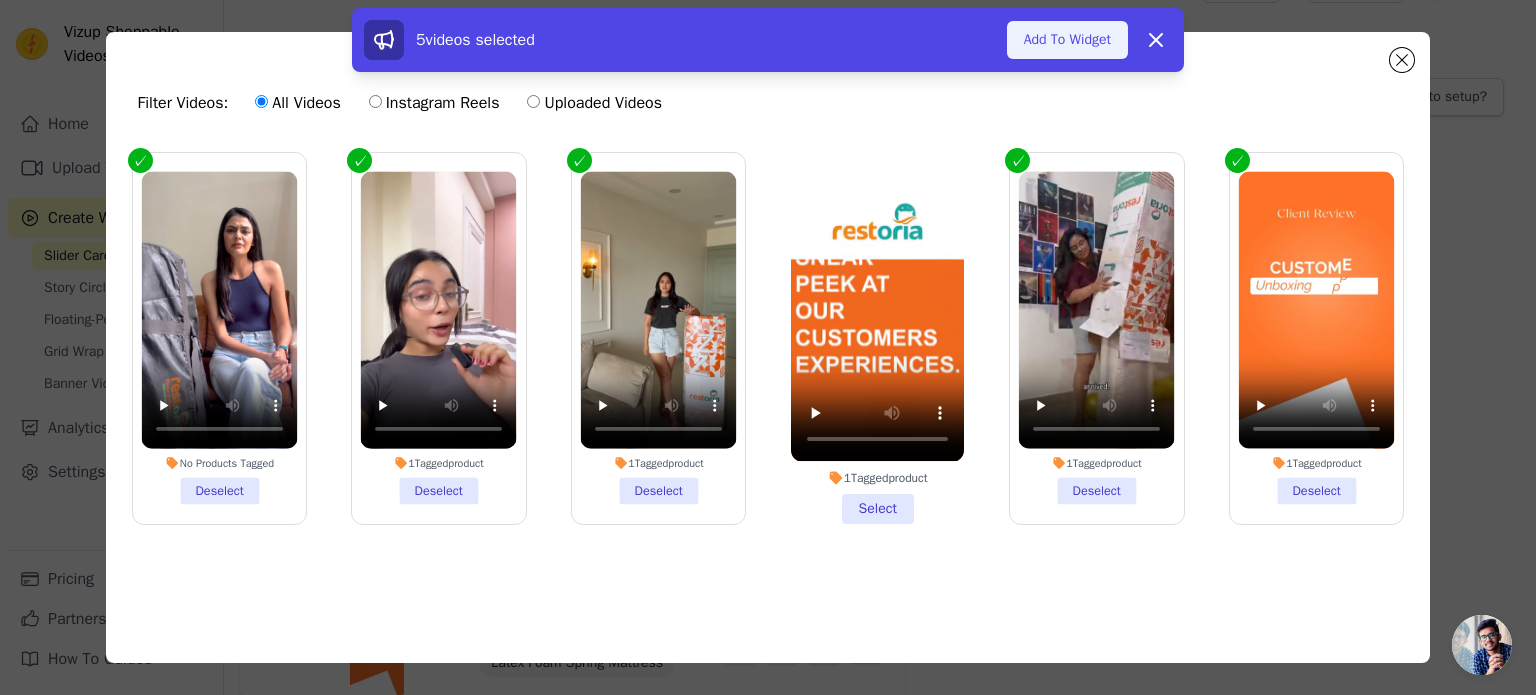 click on "Add To Widget" at bounding box center [1067, 40] 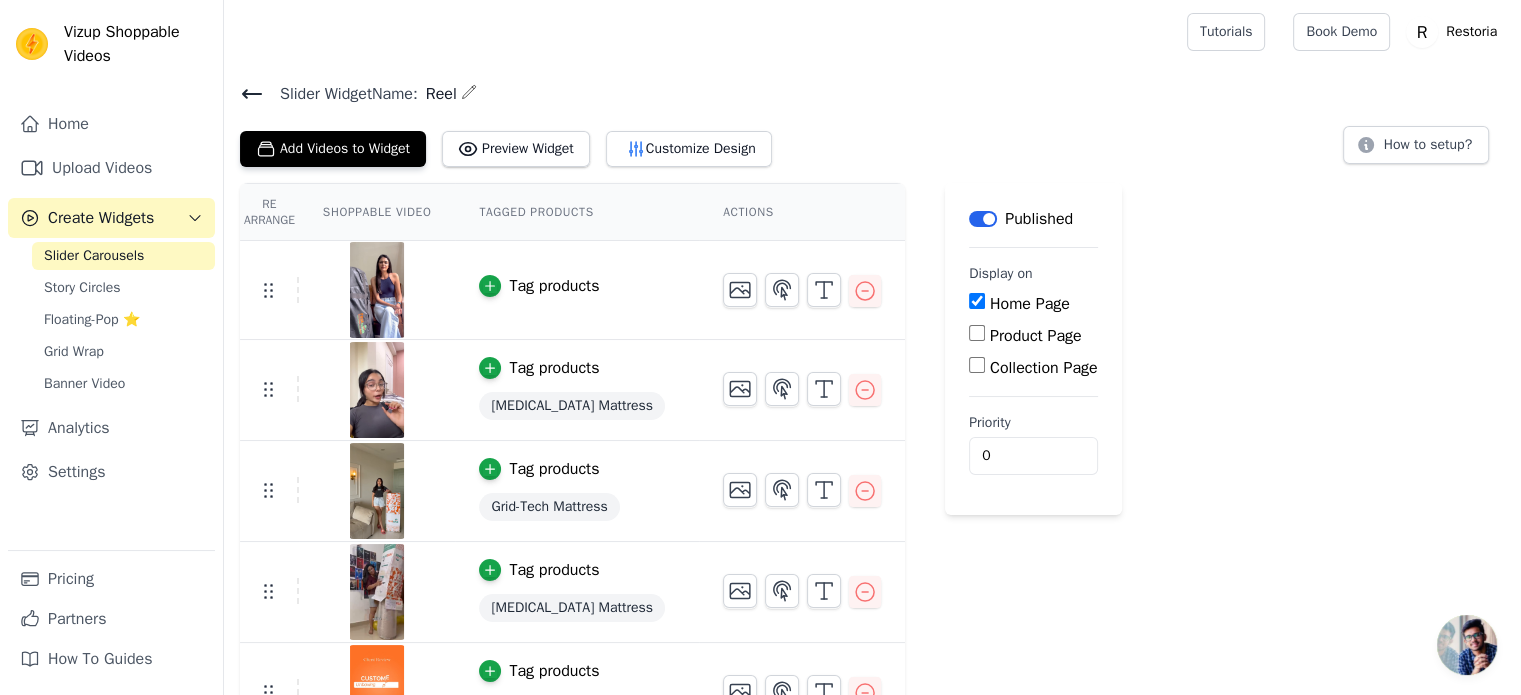 scroll, scrollTop: 46, scrollLeft: 0, axis: vertical 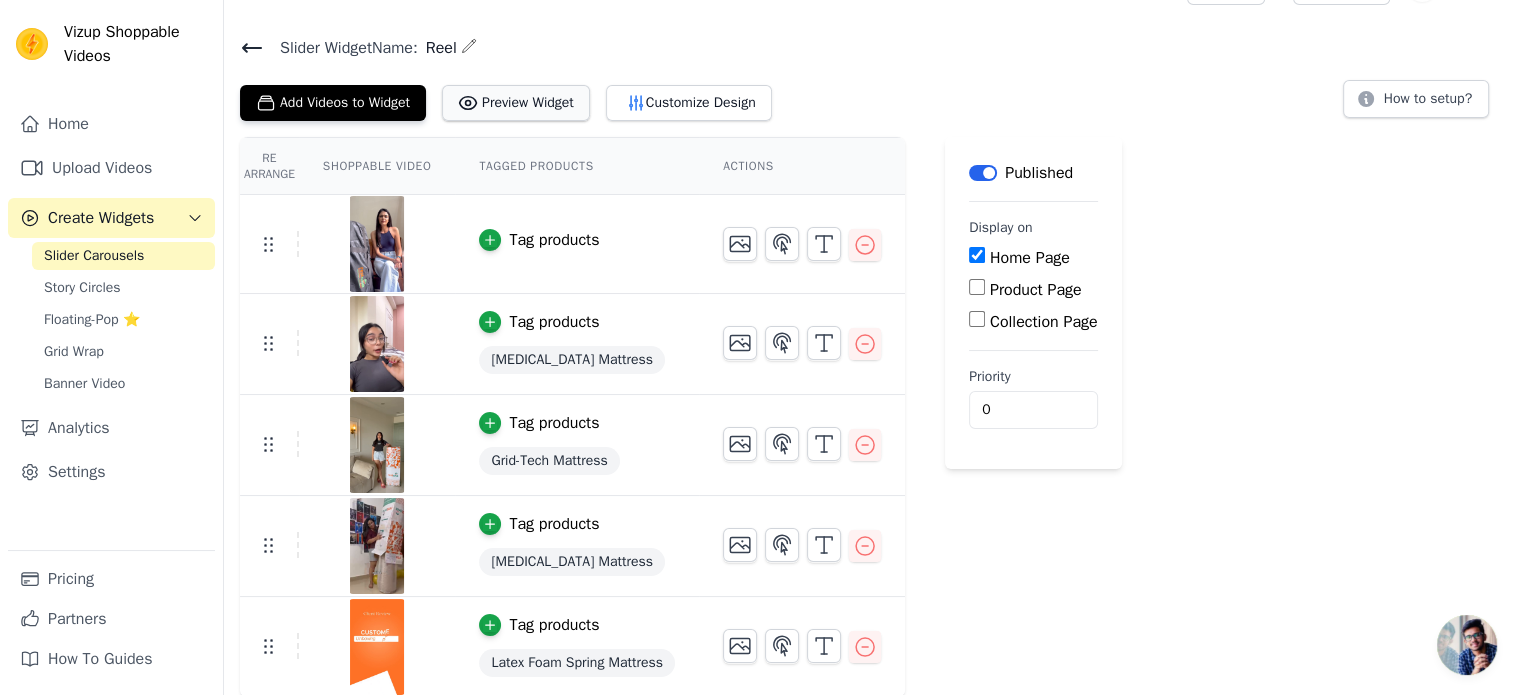 click on "Preview Widget" at bounding box center (516, 103) 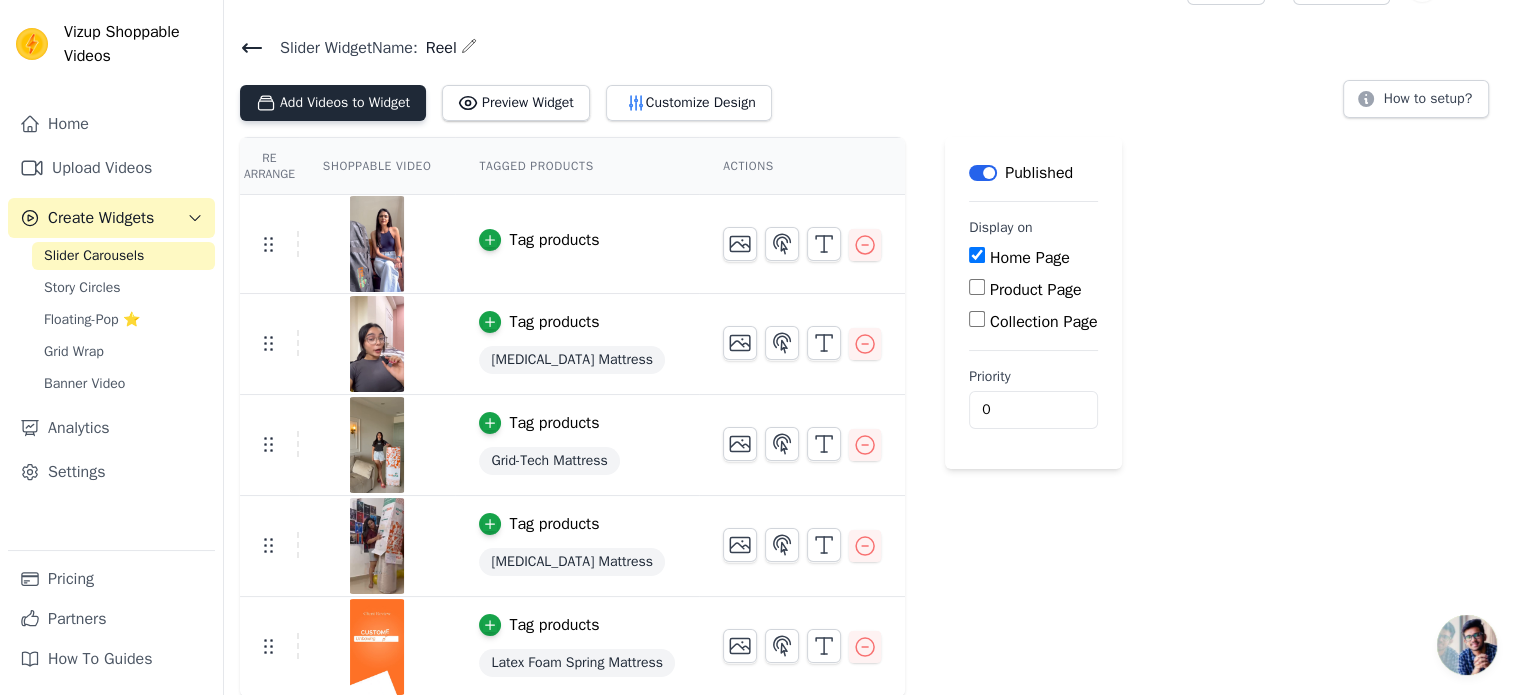 click on "Add Videos to Widget" at bounding box center (333, 103) 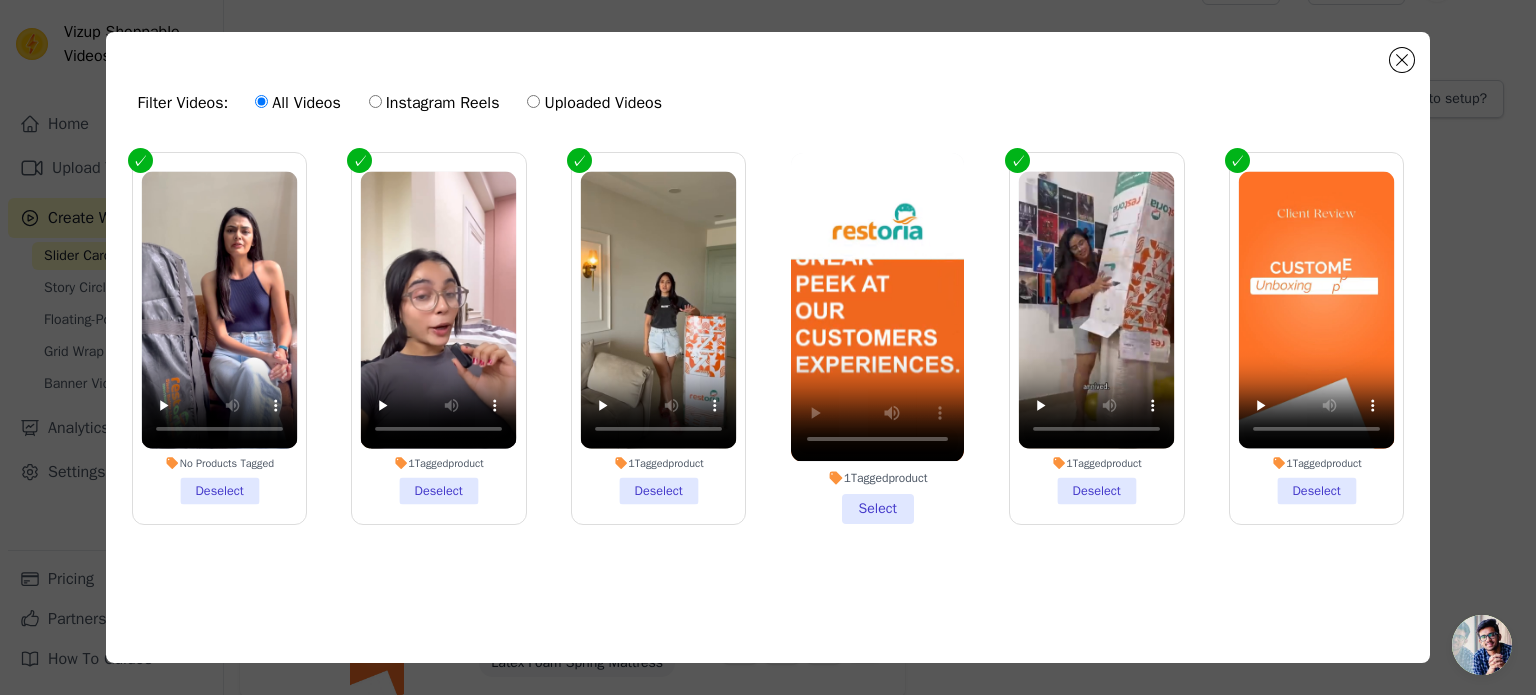 click on "1  Tagged  product     Select" at bounding box center (877, 338) 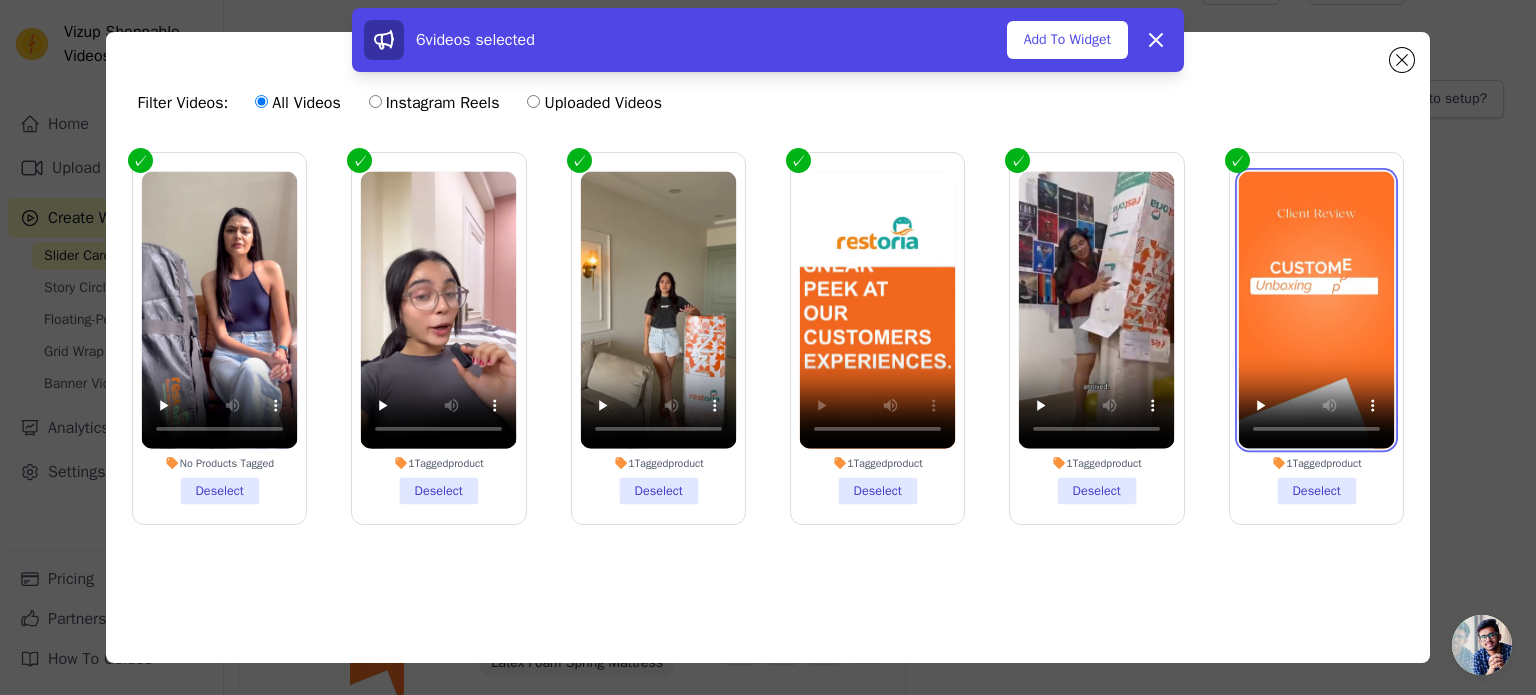 type 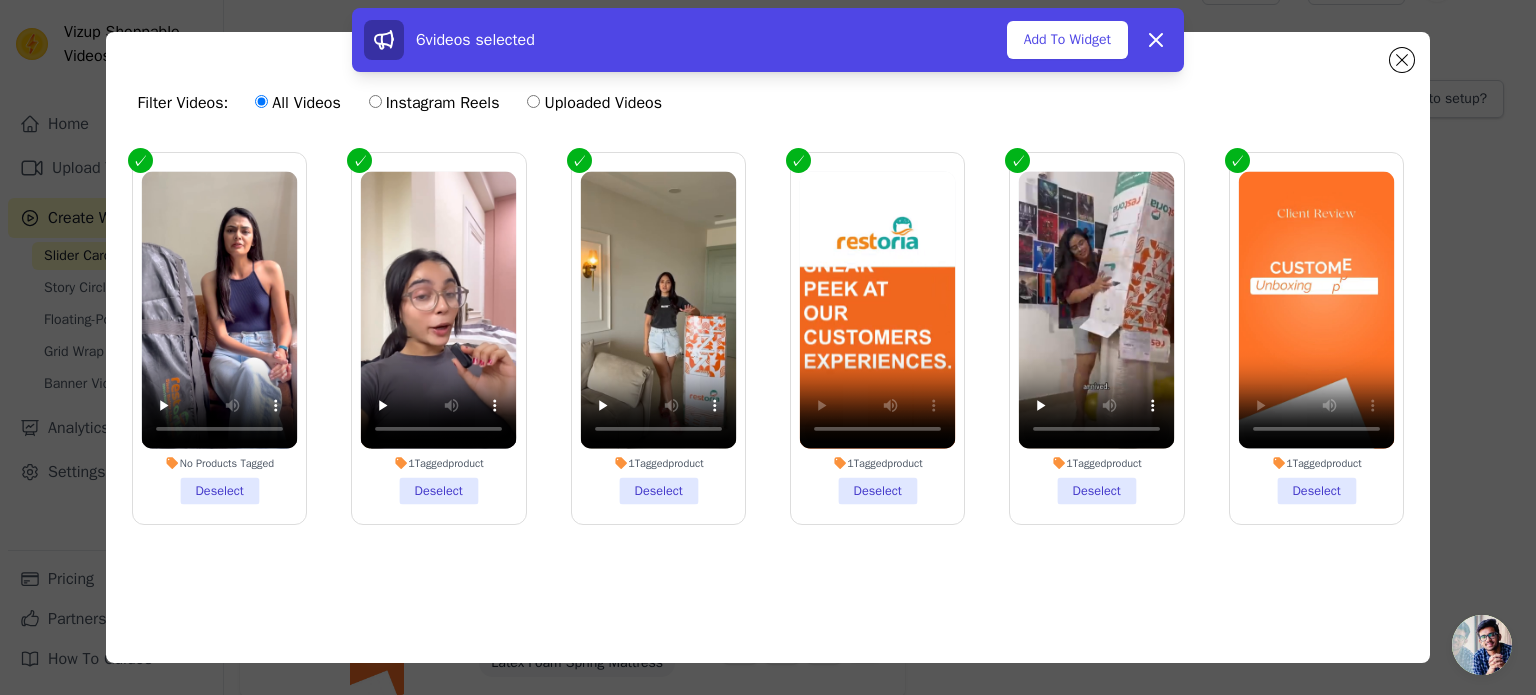 click on "1  Tagged  product     Deselect" at bounding box center (1317, 338) 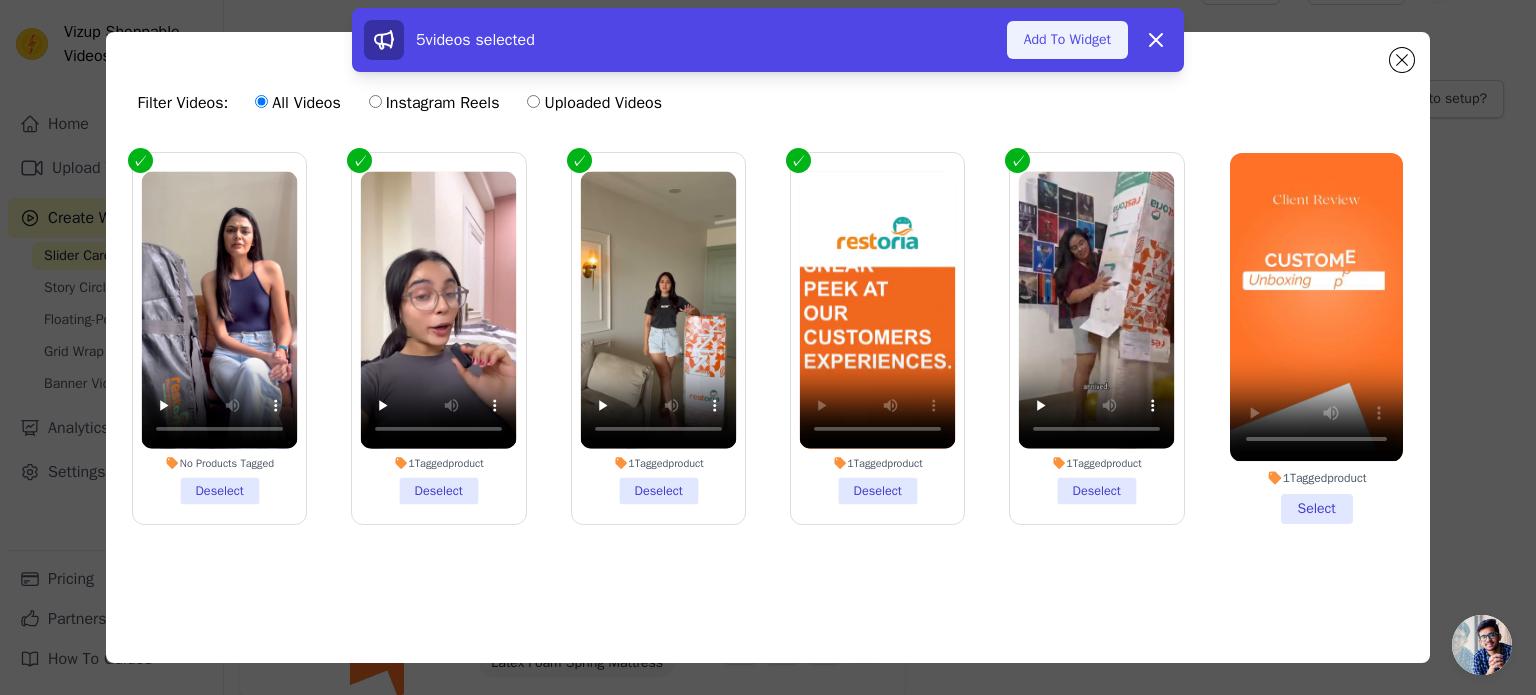 click on "Add To Widget" at bounding box center [1067, 40] 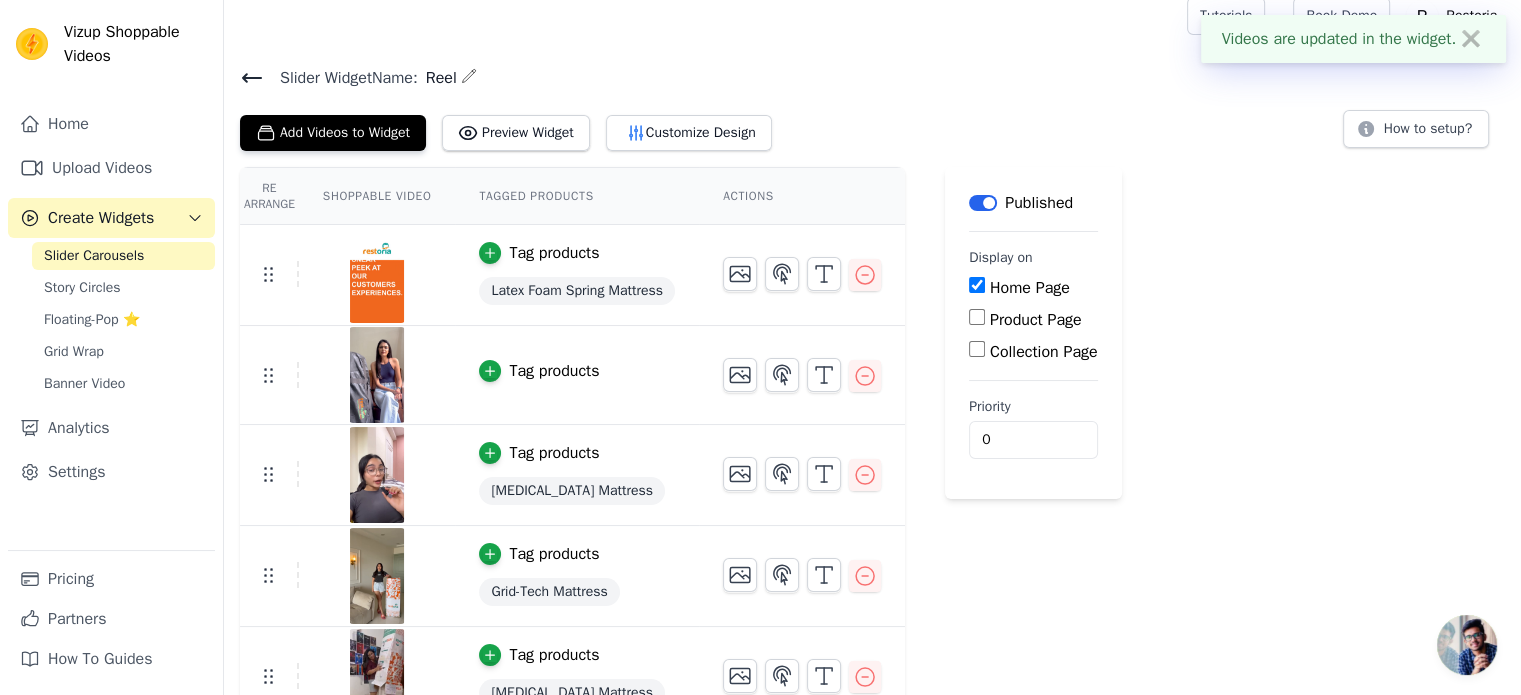 scroll, scrollTop: 46, scrollLeft: 0, axis: vertical 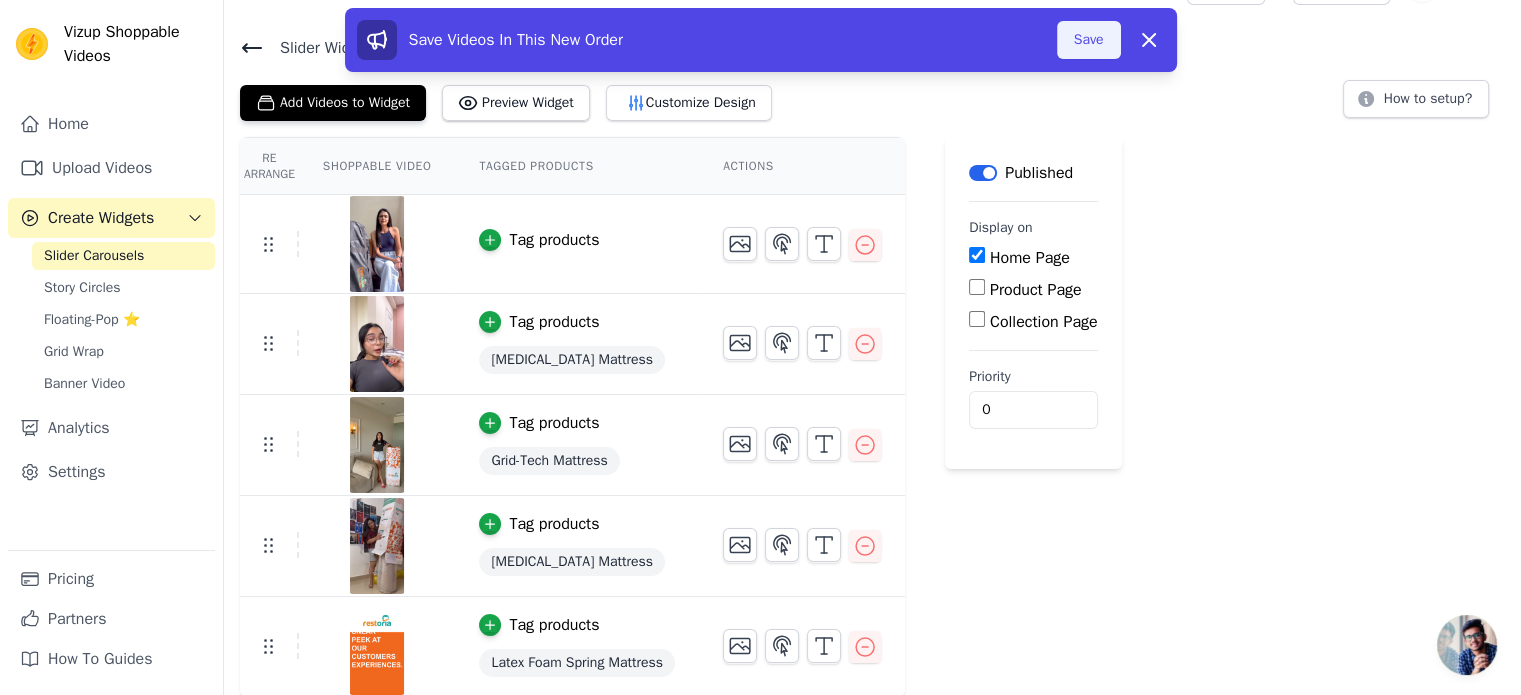 click on "Save" at bounding box center [1089, 40] 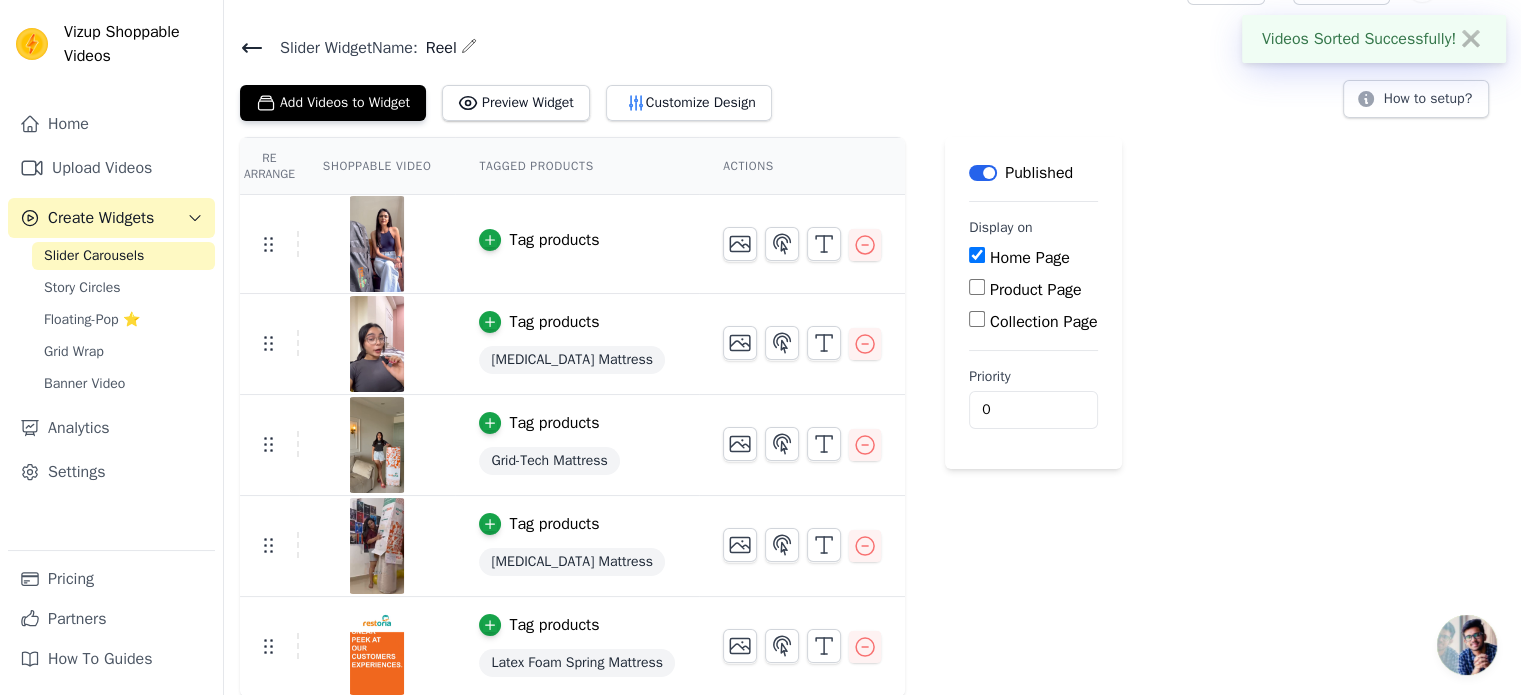 scroll, scrollTop: 9, scrollLeft: 0, axis: vertical 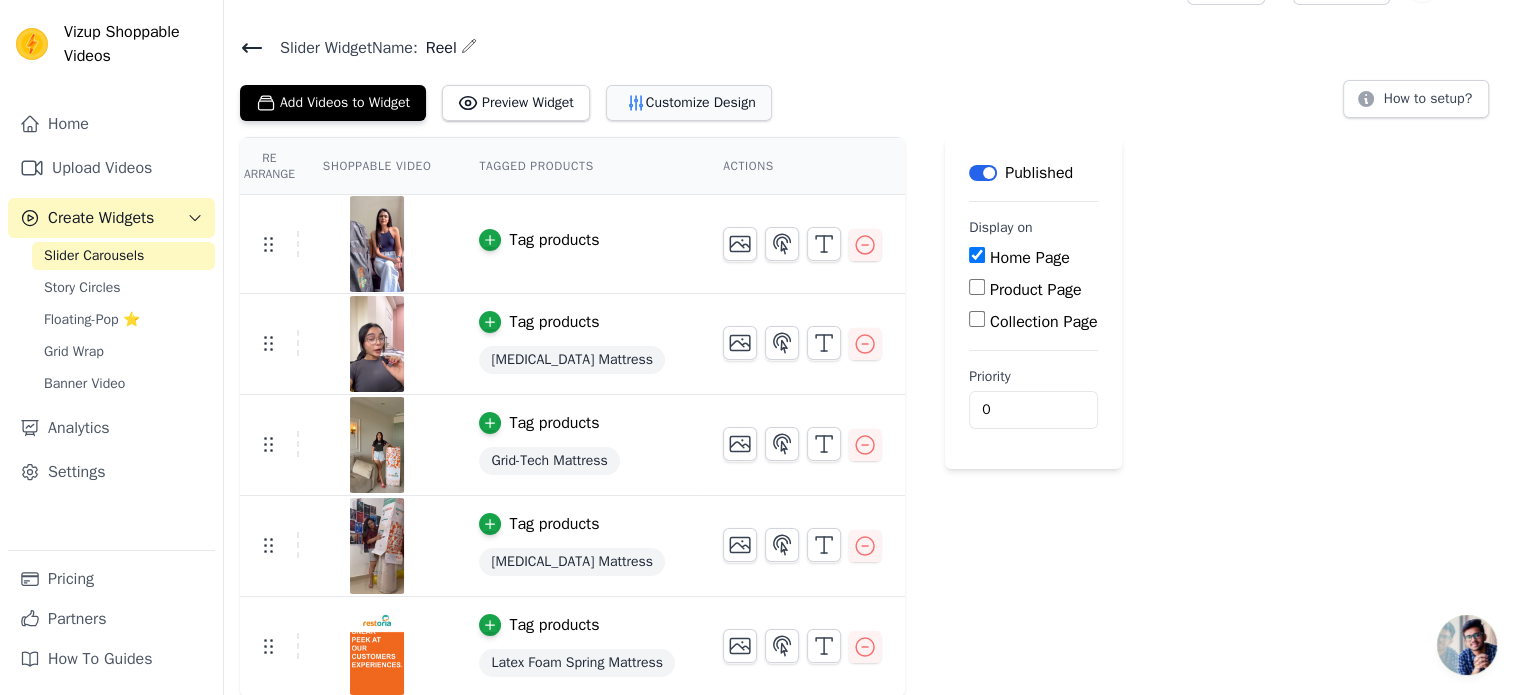 click on "Customize Design" at bounding box center (689, 103) 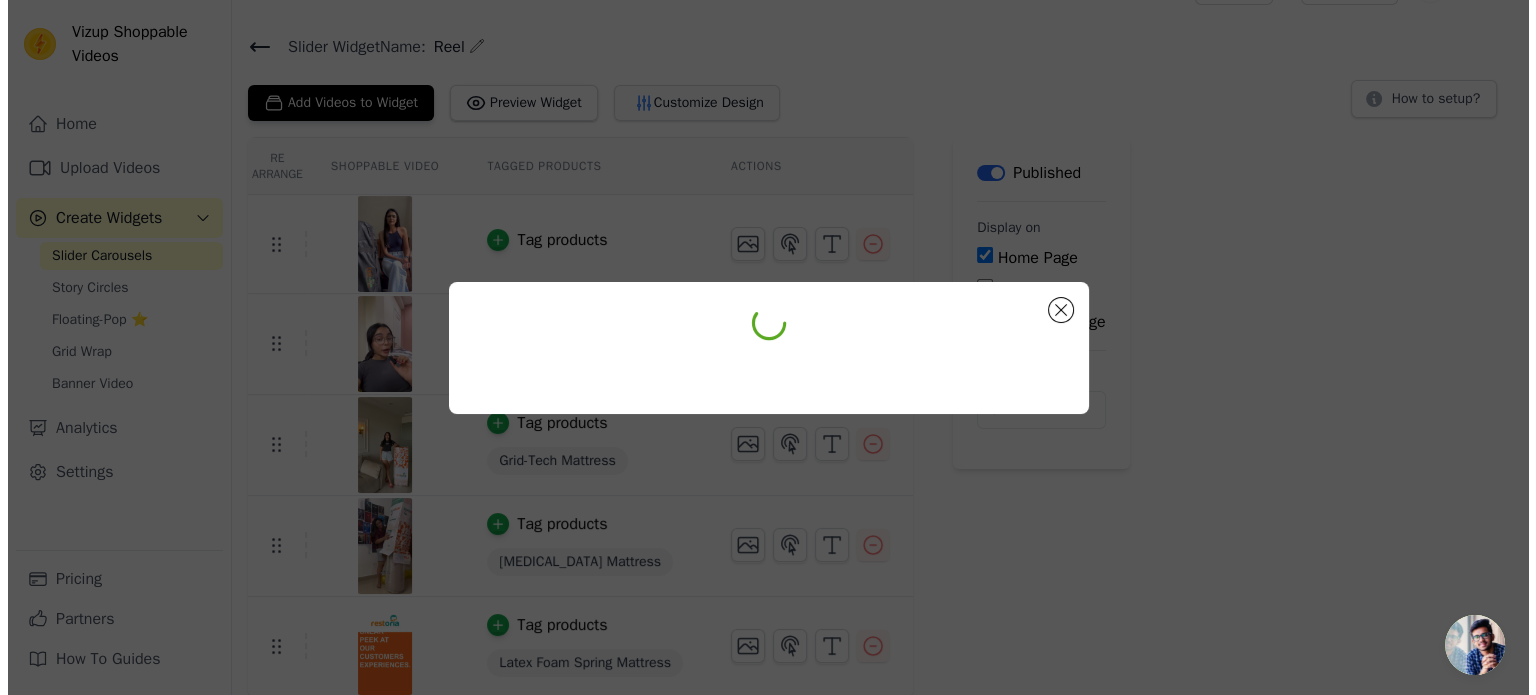 scroll, scrollTop: 0, scrollLeft: 0, axis: both 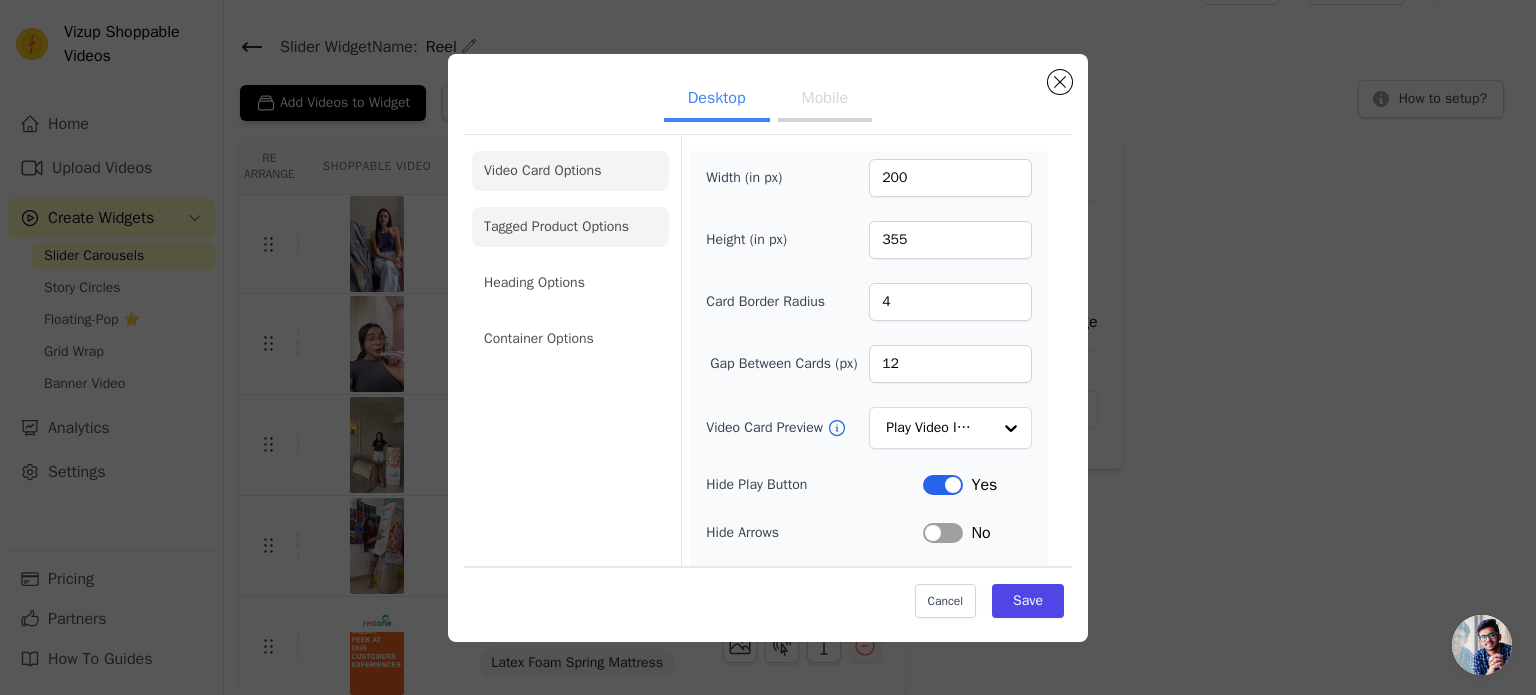 click on "Tagged Product Options" 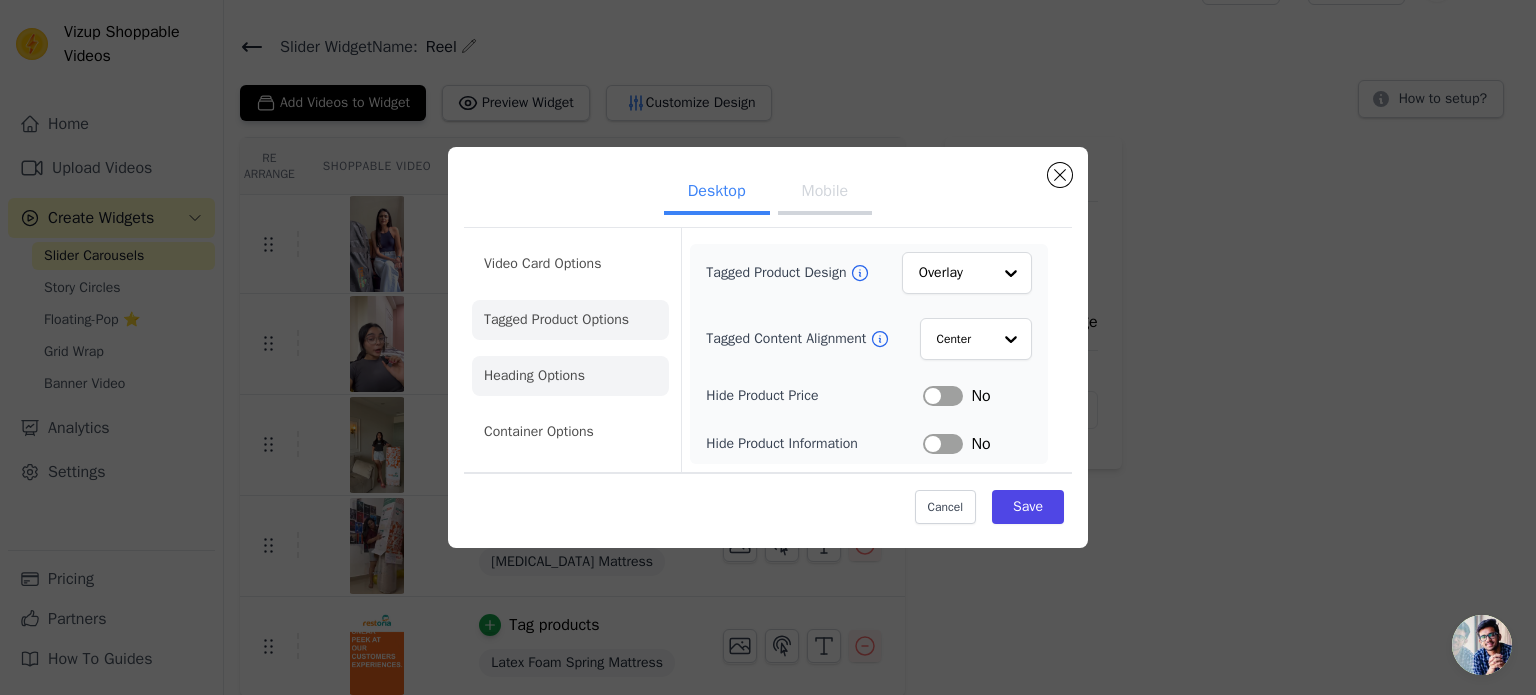 click on "Heading Options" 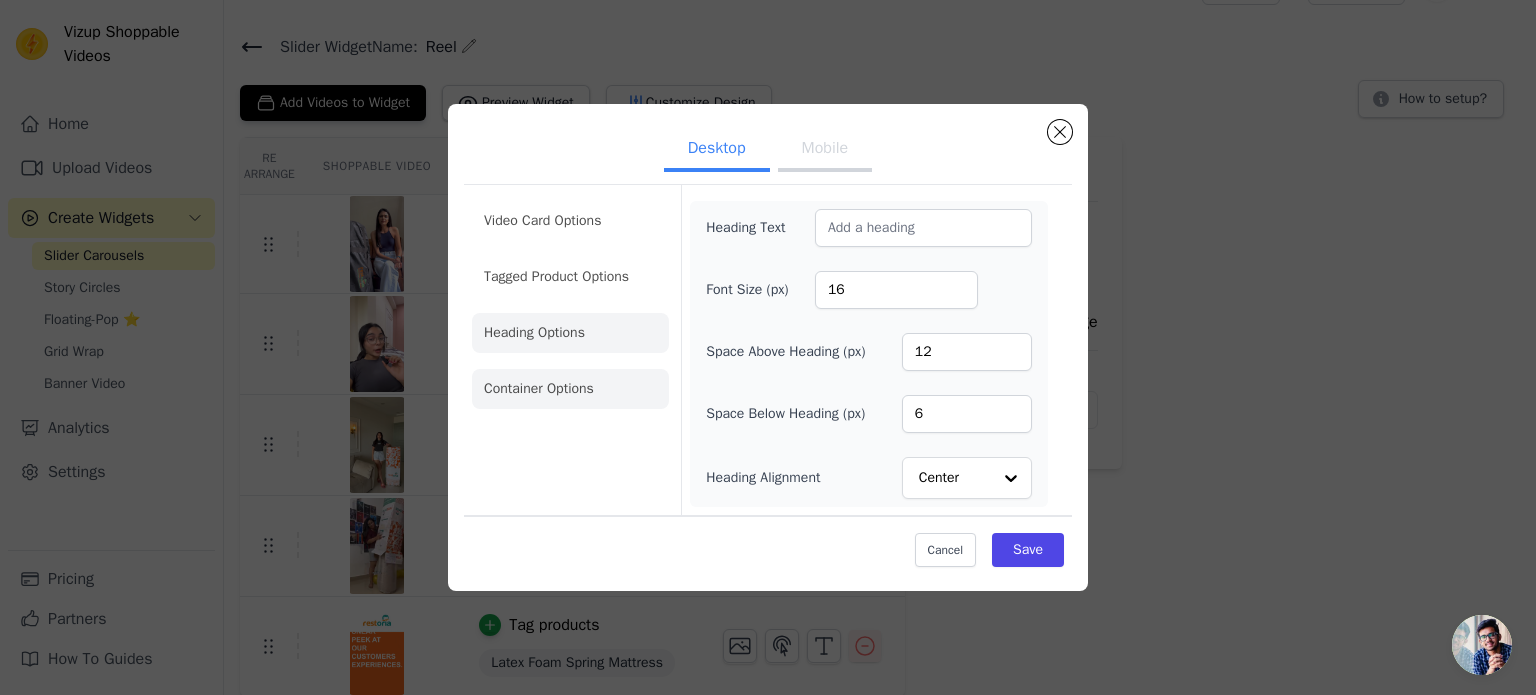 click on "Container Options" 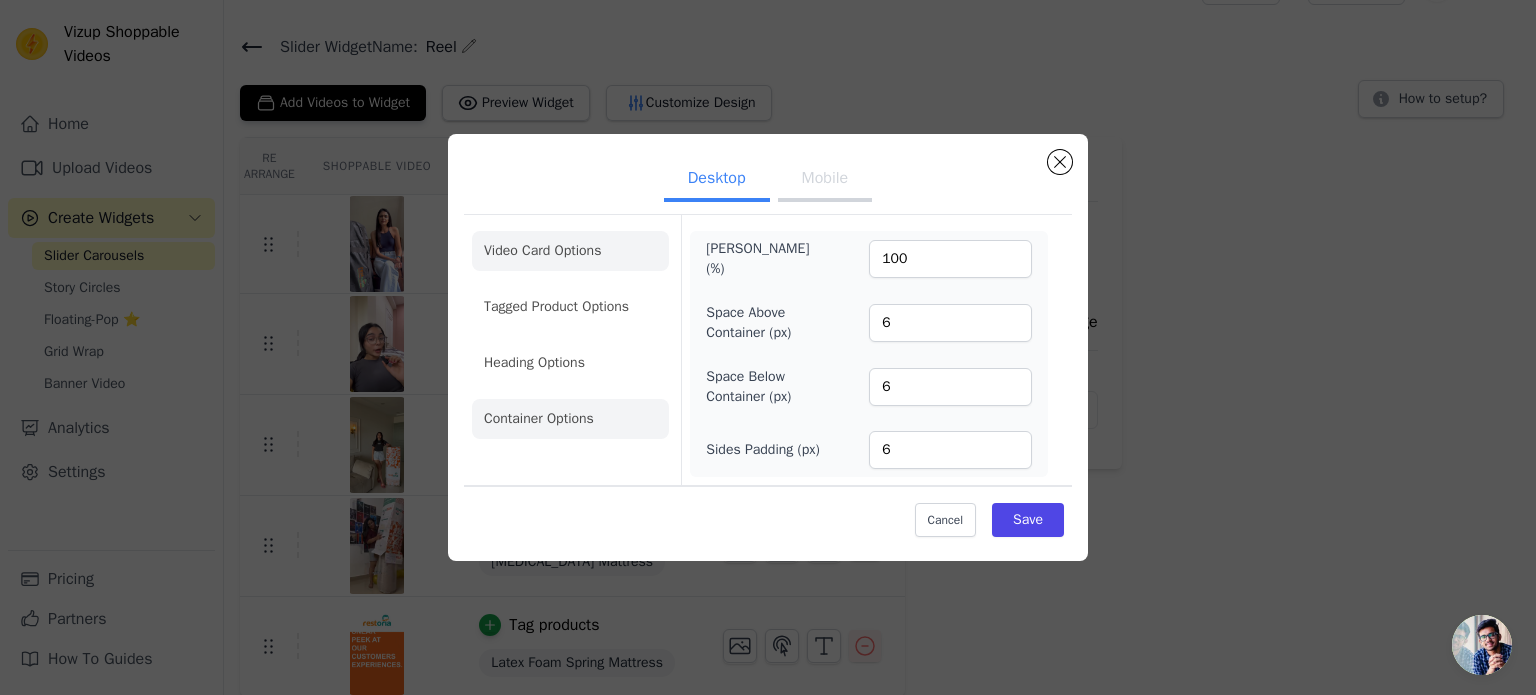 click on "Video Card Options" 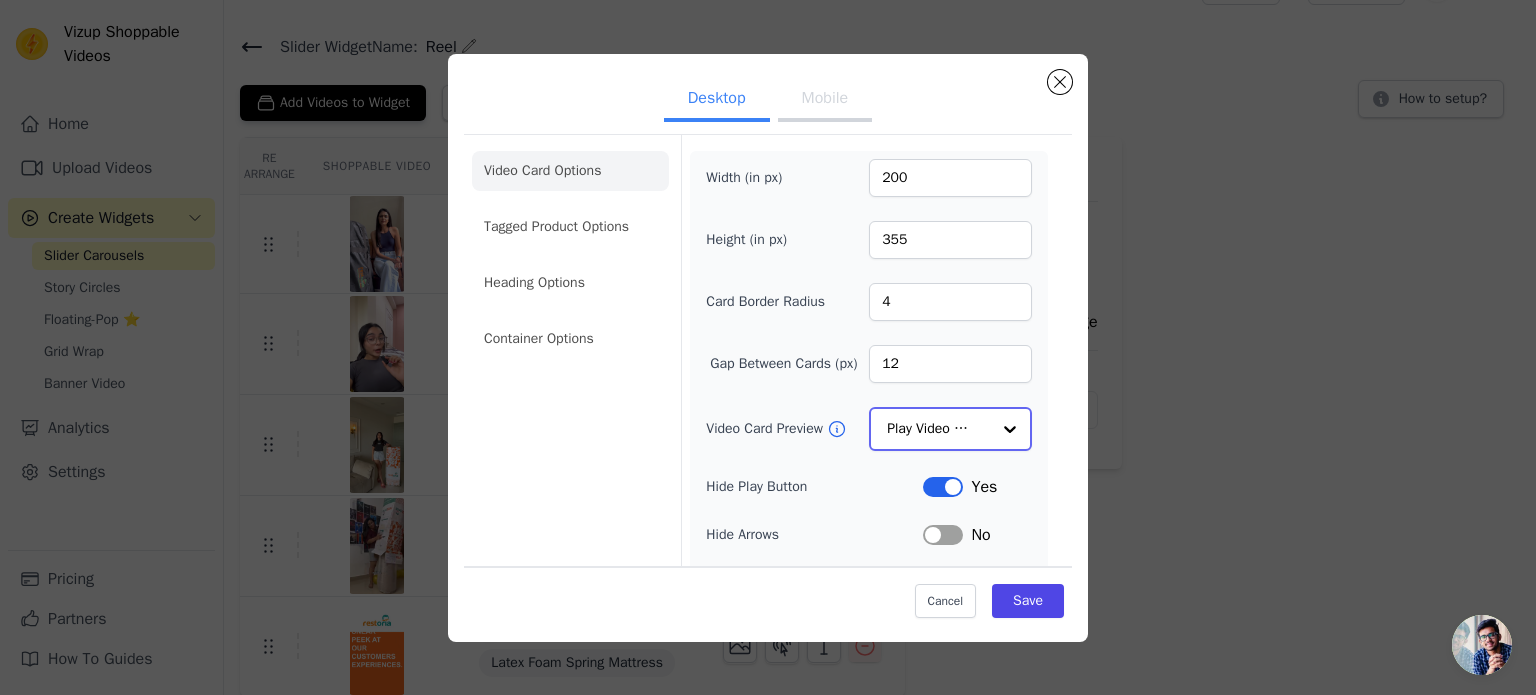 click on "Video Card Preview" 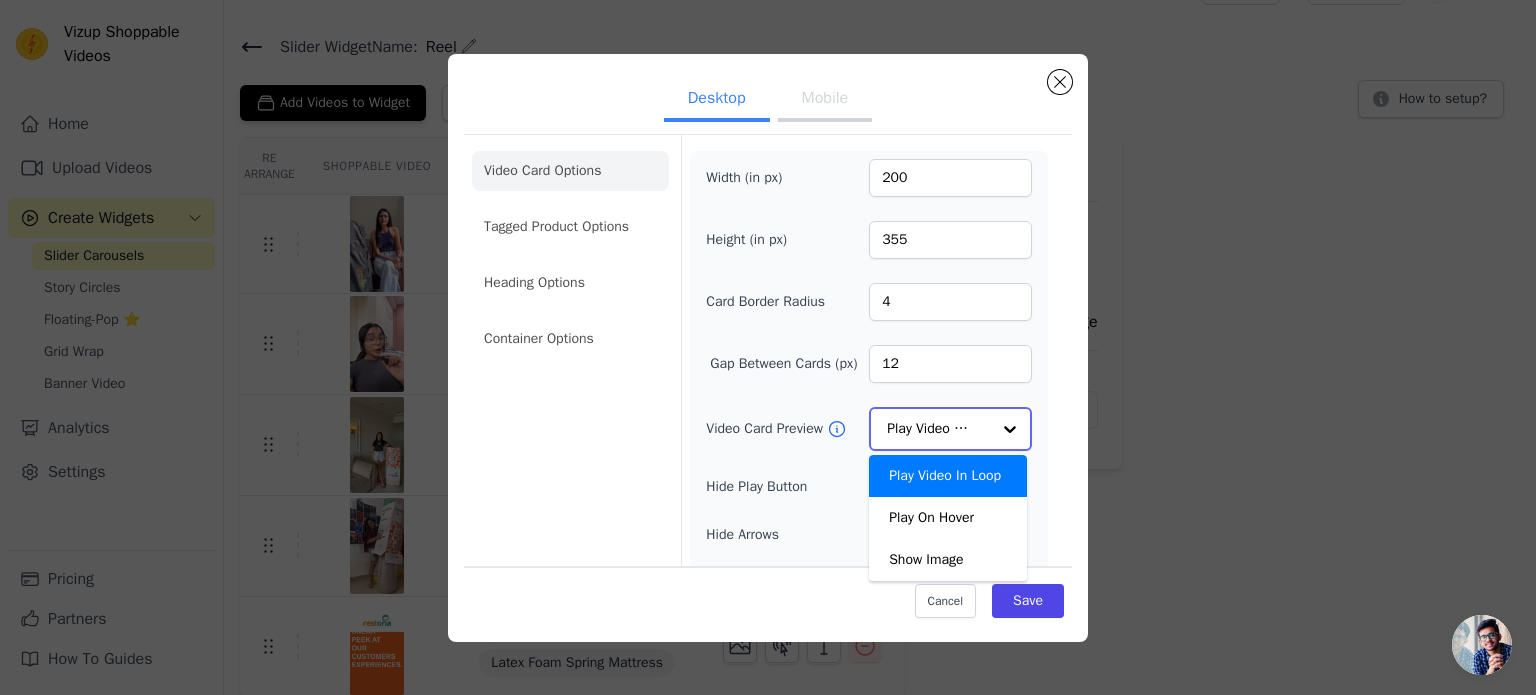 scroll, scrollTop: 100, scrollLeft: 0, axis: vertical 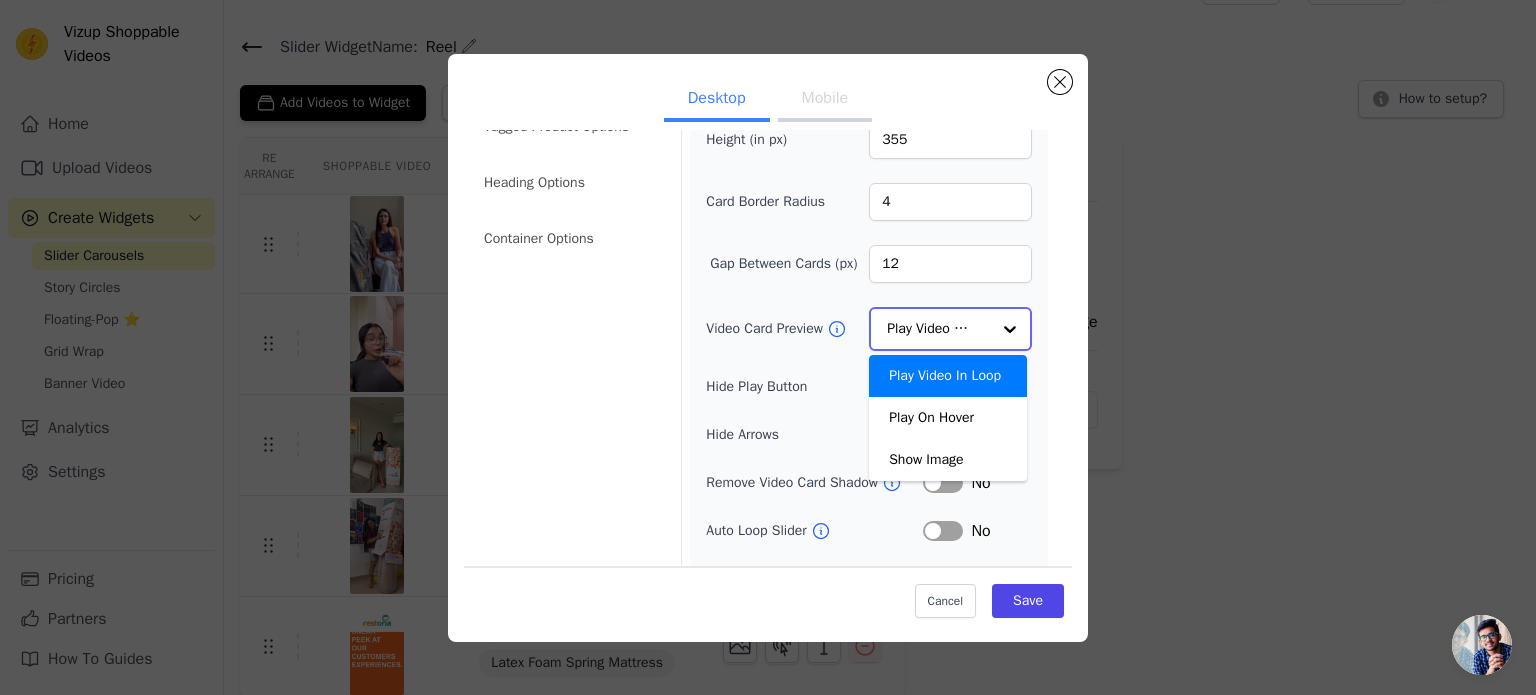 click on "Play Video In Loop" at bounding box center (948, 376) 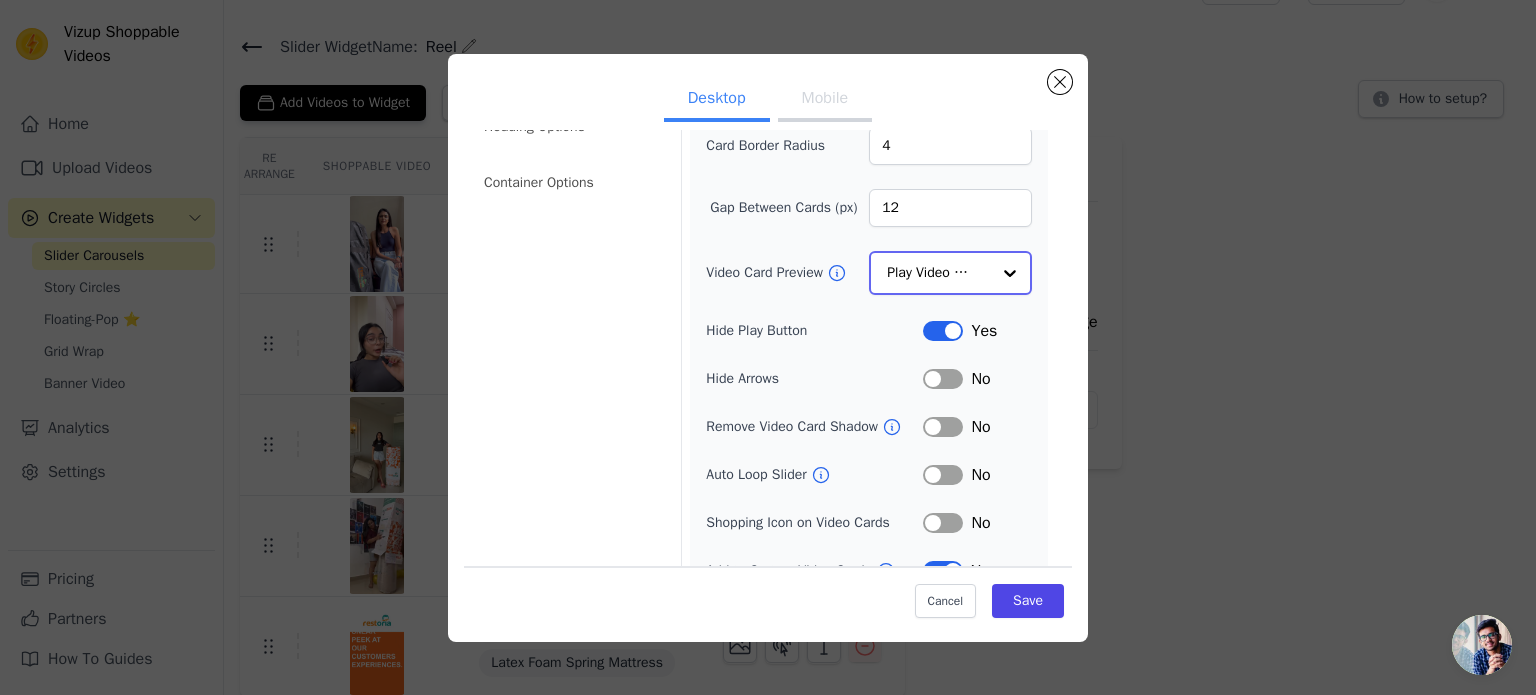 scroll, scrollTop: 185, scrollLeft: 0, axis: vertical 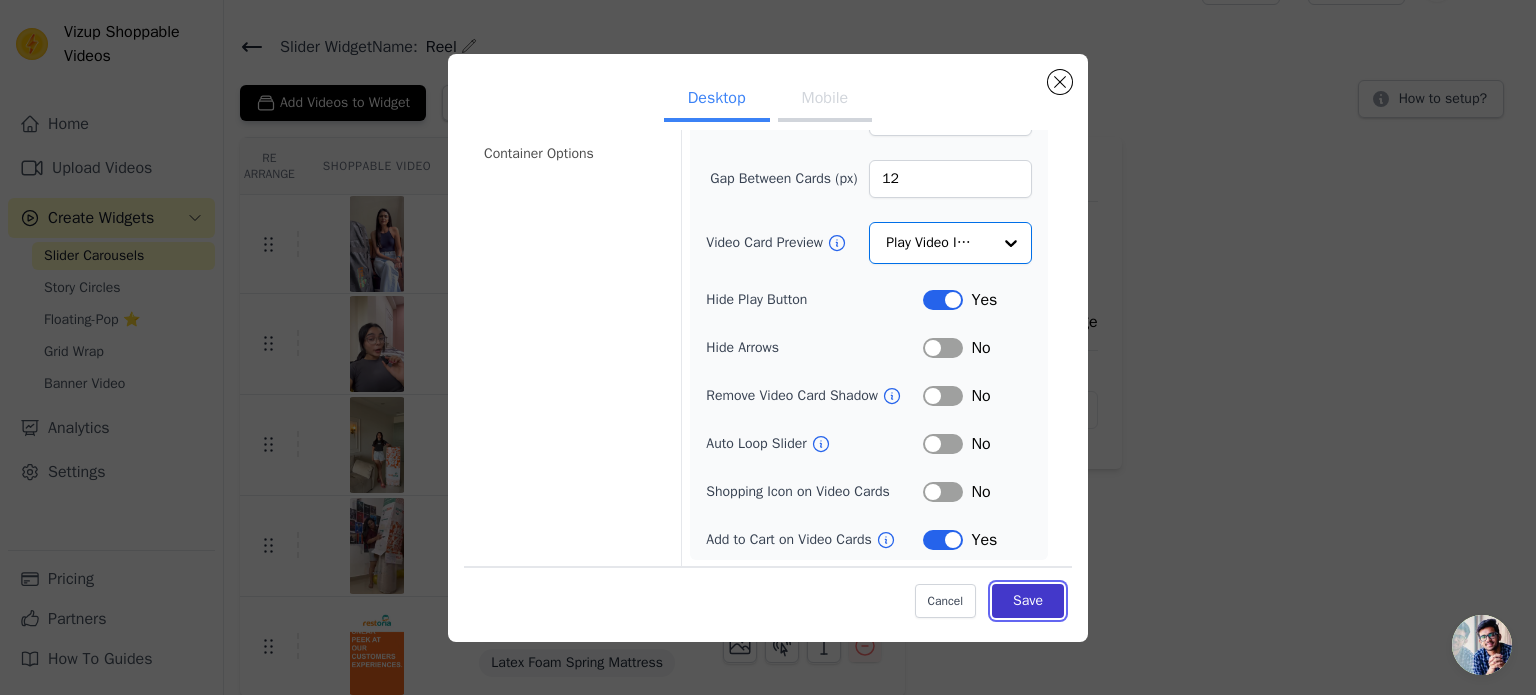 click on "Save" at bounding box center [1028, 601] 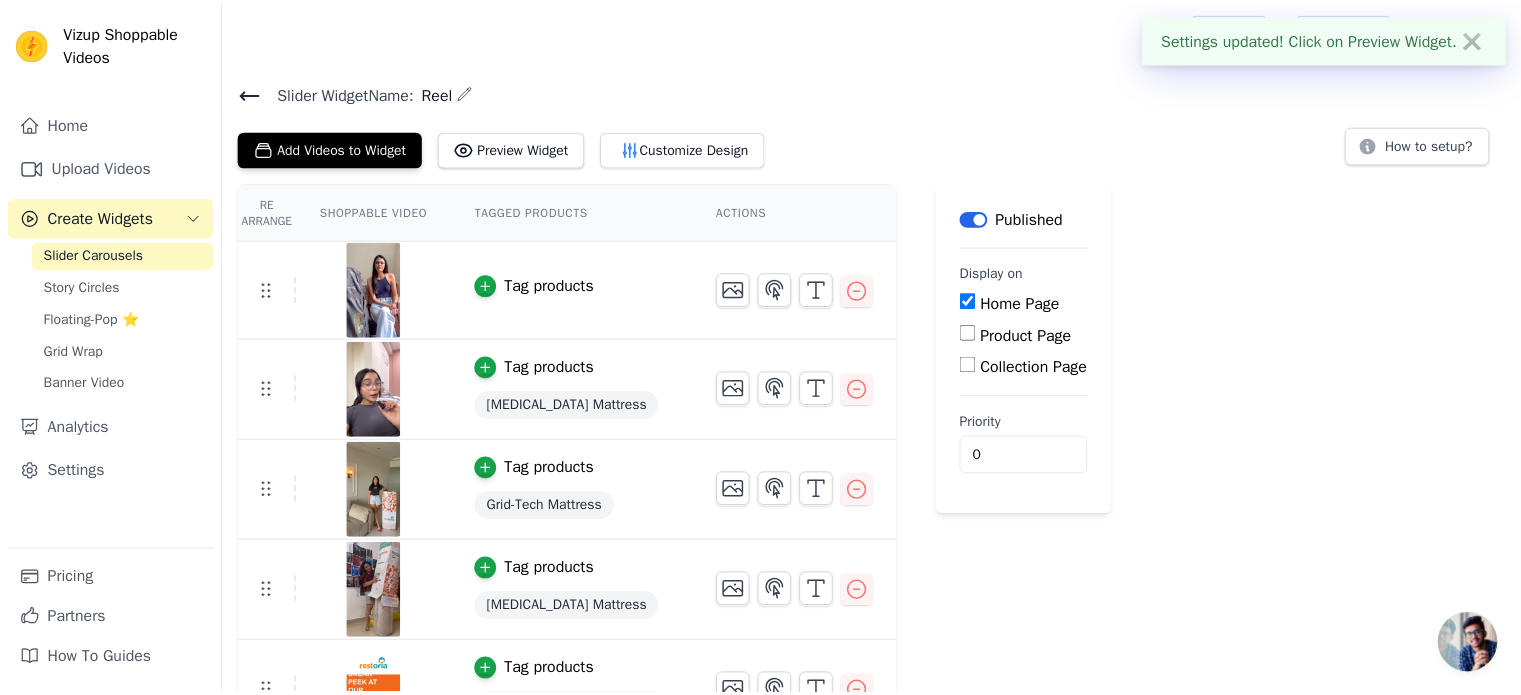 scroll, scrollTop: 46, scrollLeft: 0, axis: vertical 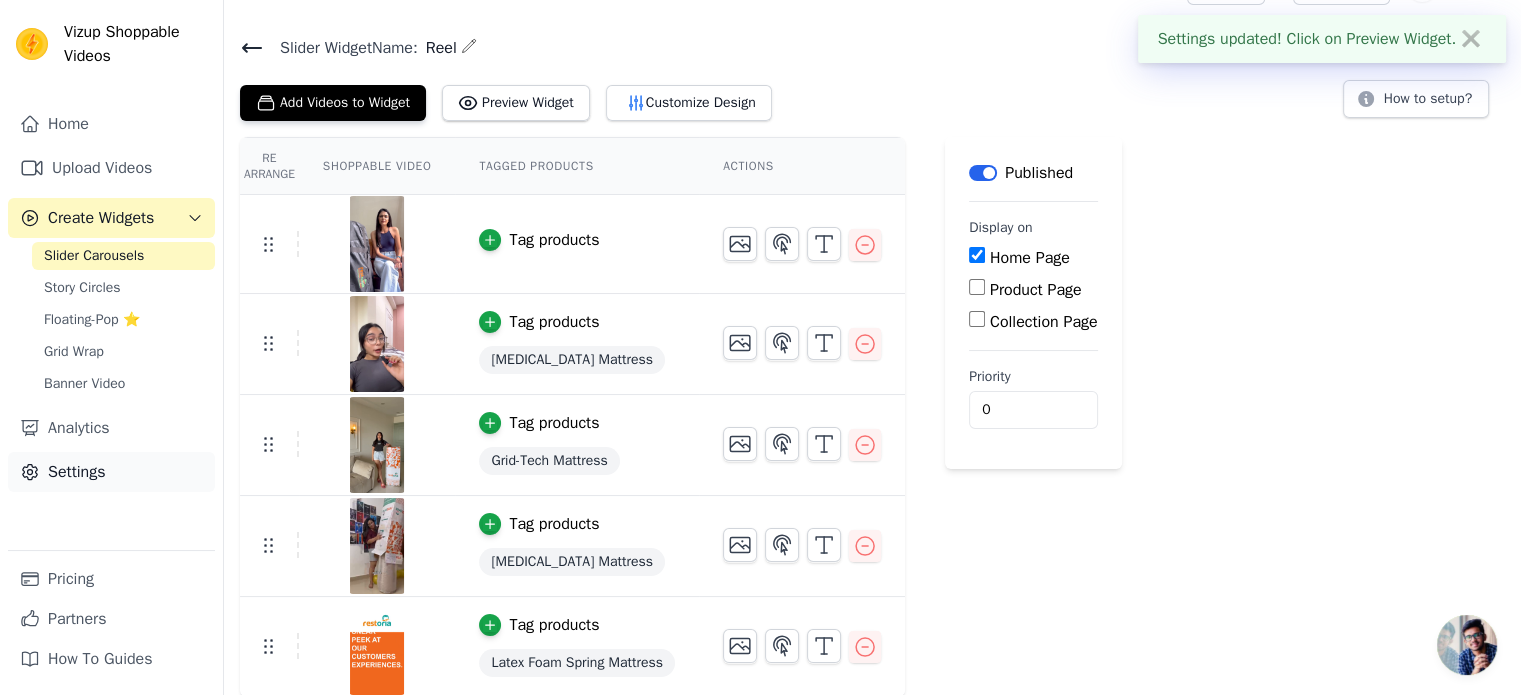 click on "Settings" at bounding box center (111, 472) 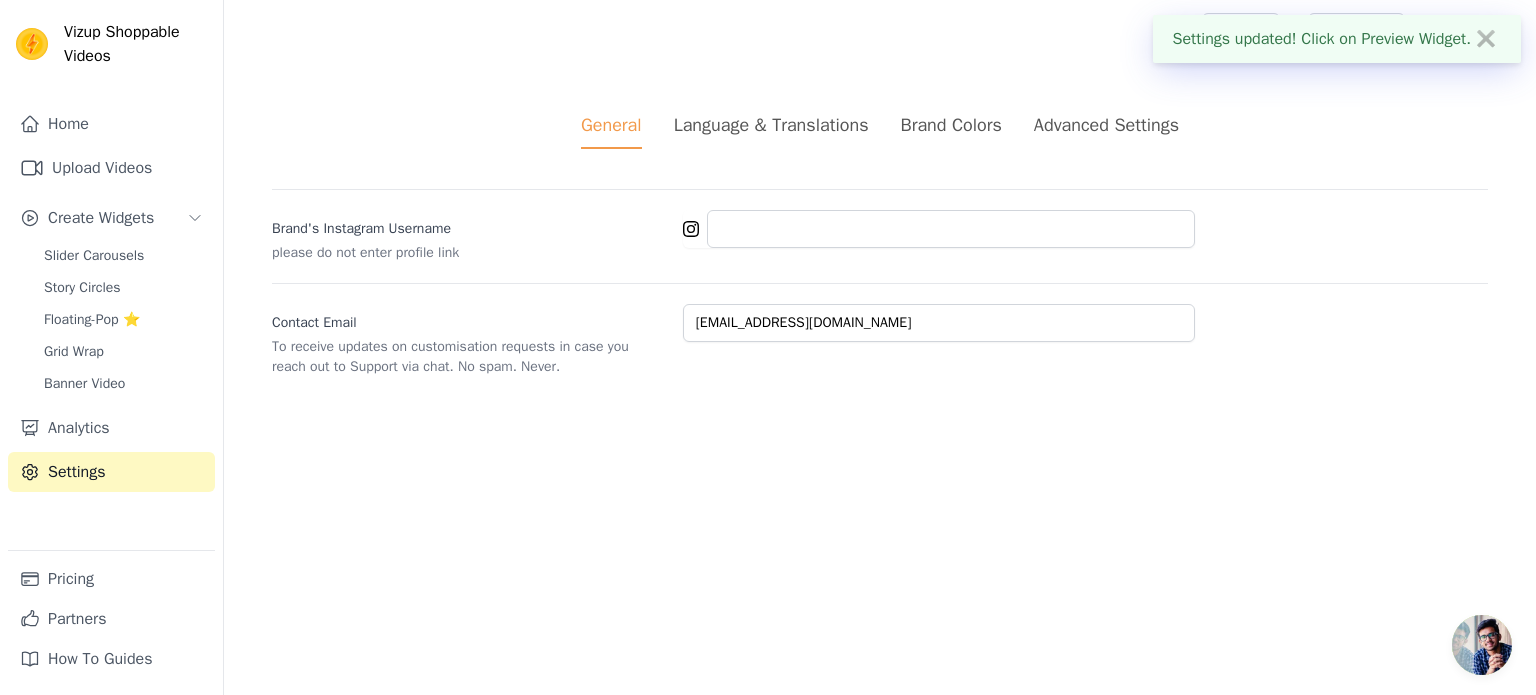 click on "Language & Translations" at bounding box center (771, 125) 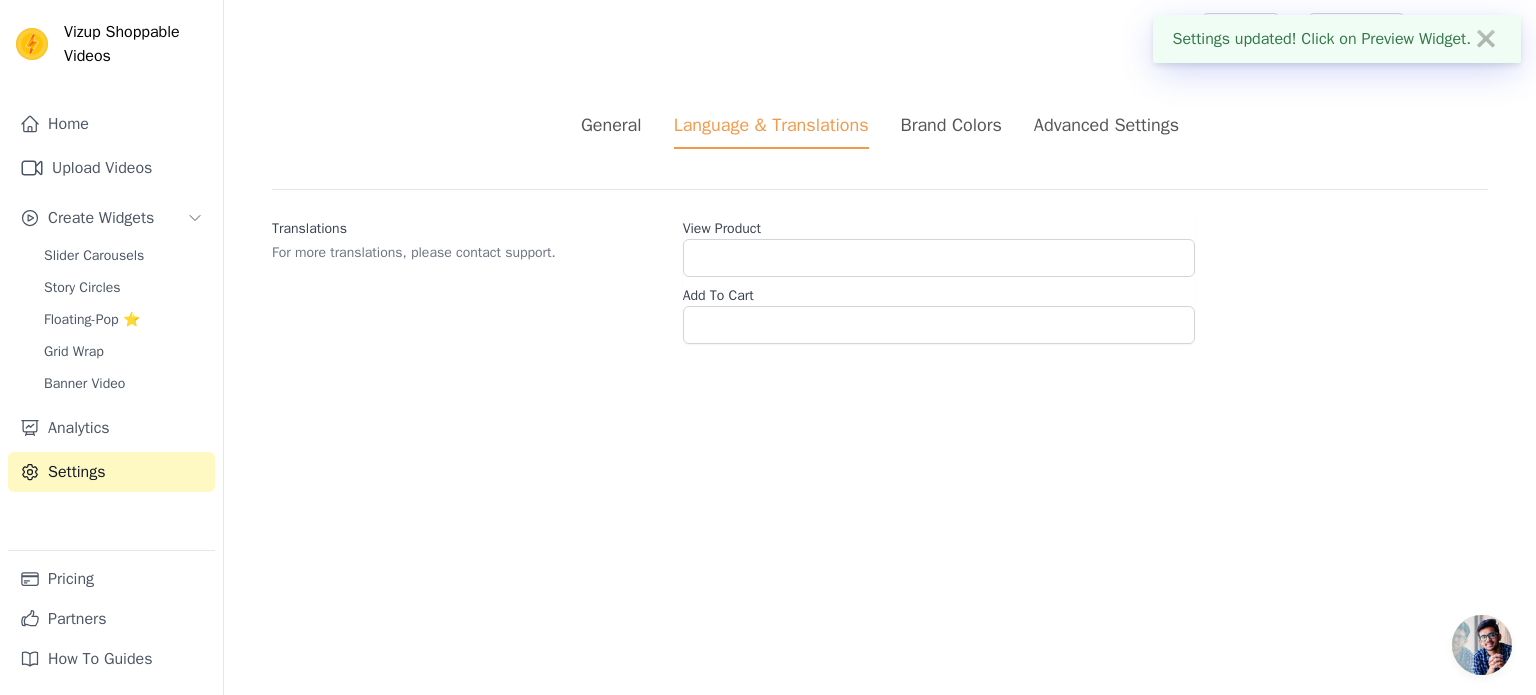 click on "General   Language & Translations   Brand Colors   Advanced Settings       unsaved changes   Save   Dismiss     Translations   For more translations, please contact support.   View Product     Add To Cart" at bounding box center (880, 228) 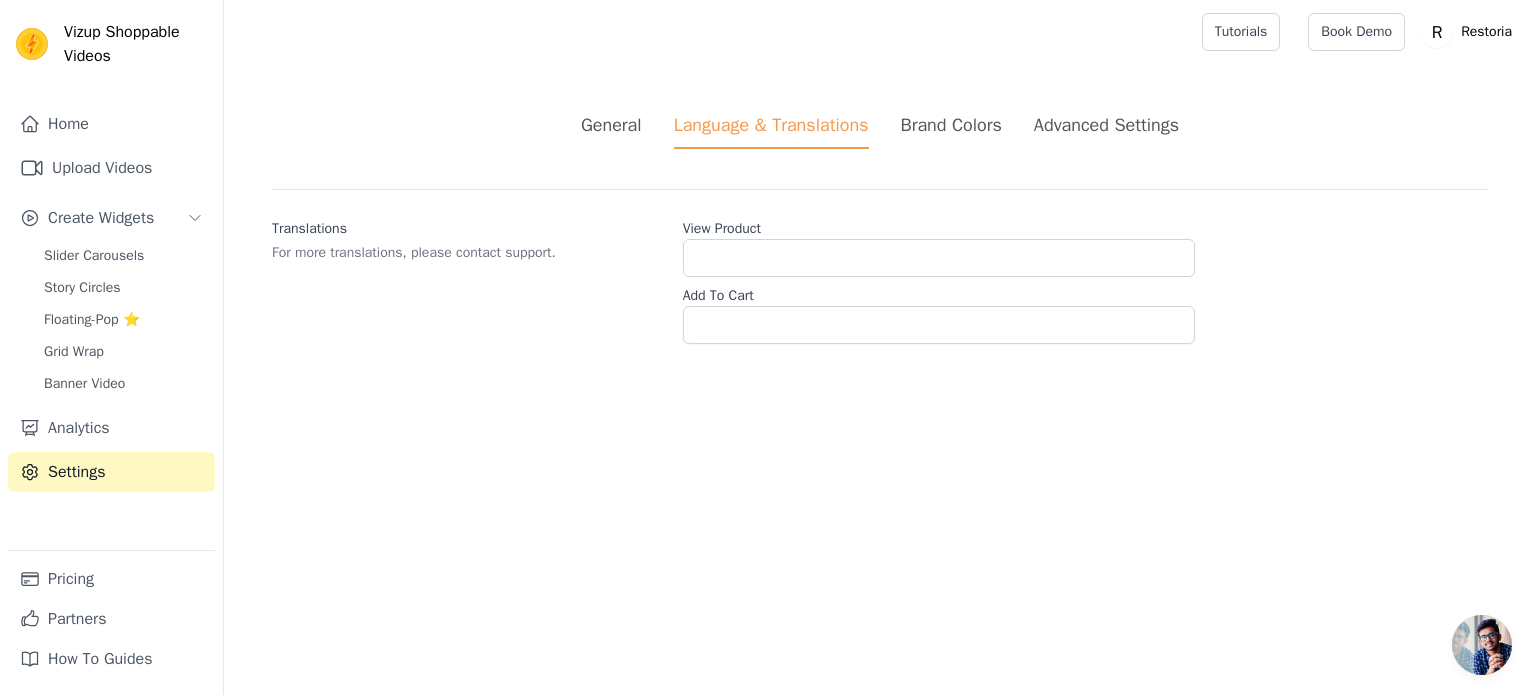 click on "Advanced Settings" at bounding box center [1106, 125] 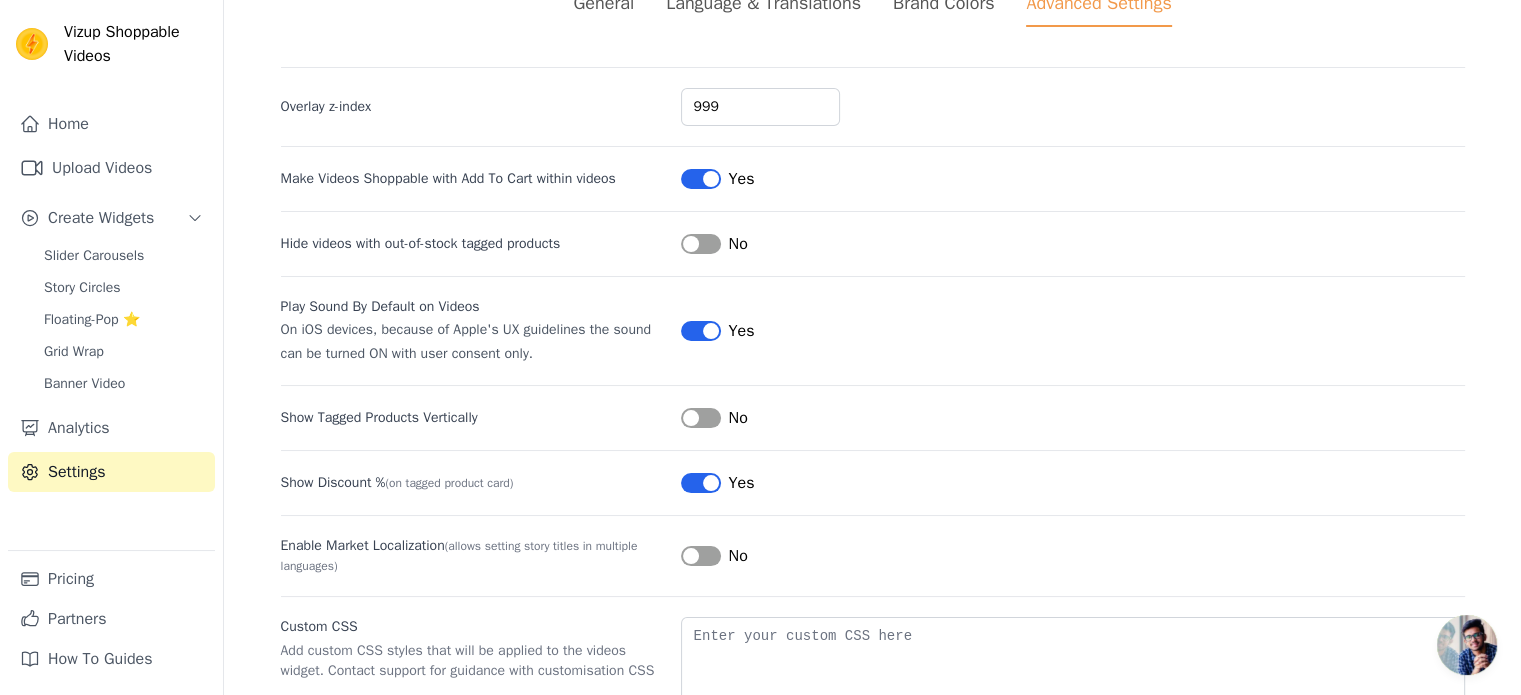scroll, scrollTop: 0, scrollLeft: 0, axis: both 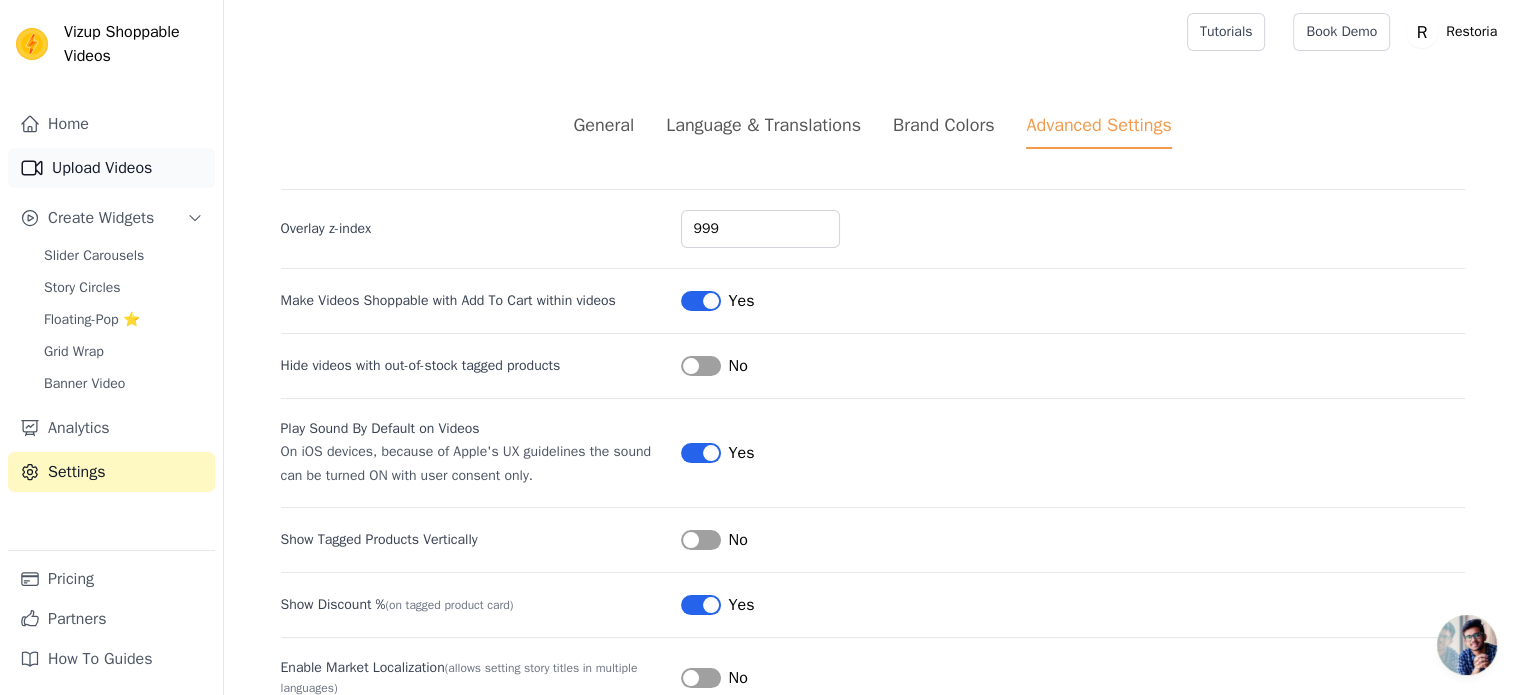 click on "Upload Videos" at bounding box center (111, 168) 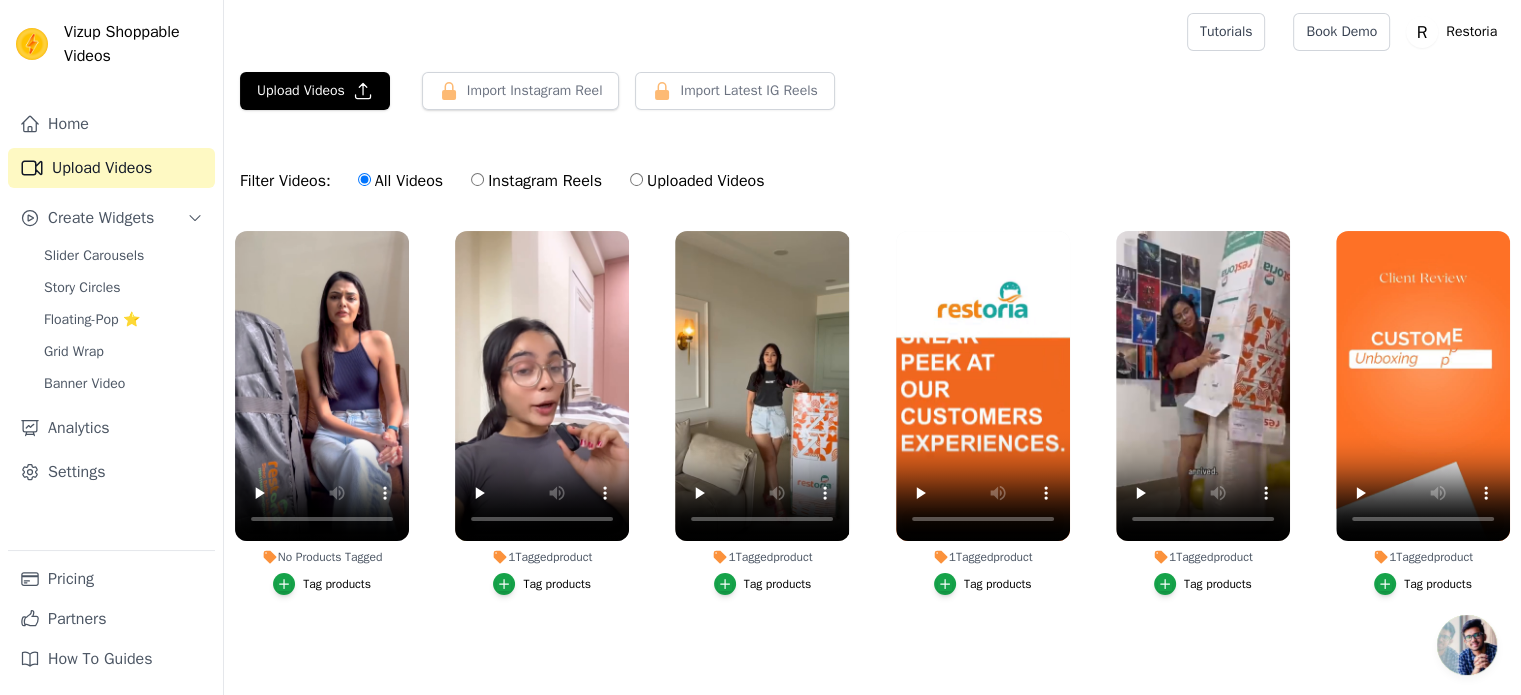 click on "Tag products" at bounding box center [337, 584] 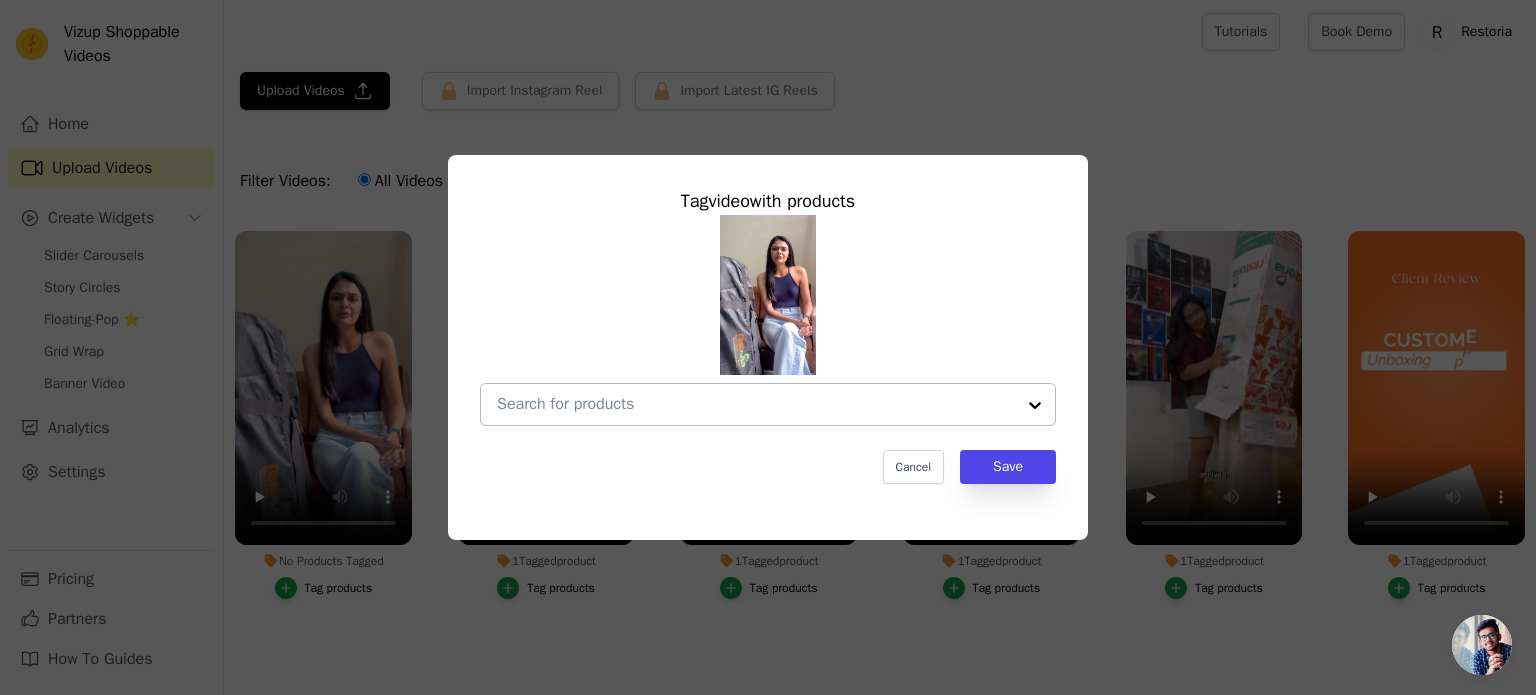 click on "No Products Tagged     Tag  video  with products                         Cancel   Save     Tag products" at bounding box center [756, 404] 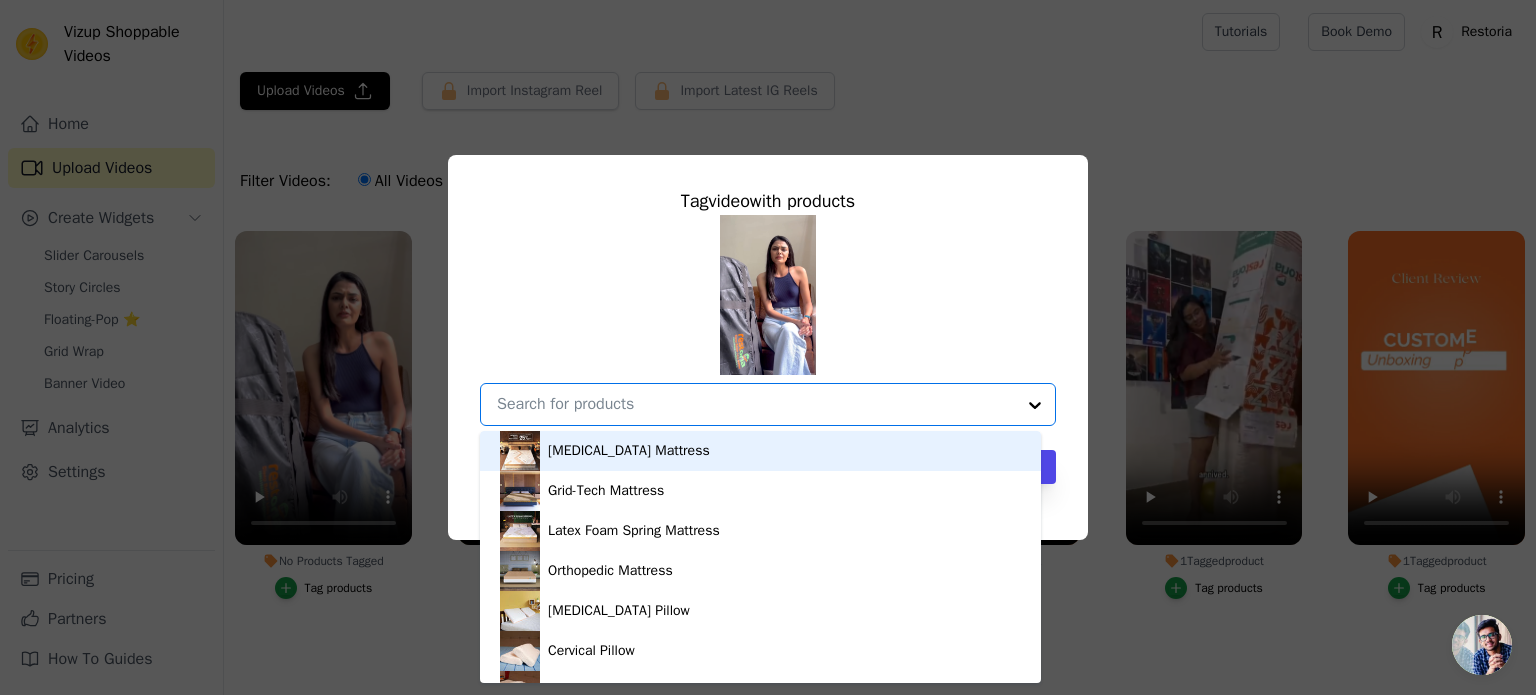 click on "Memory Foam Mattress" at bounding box center [629, 451] 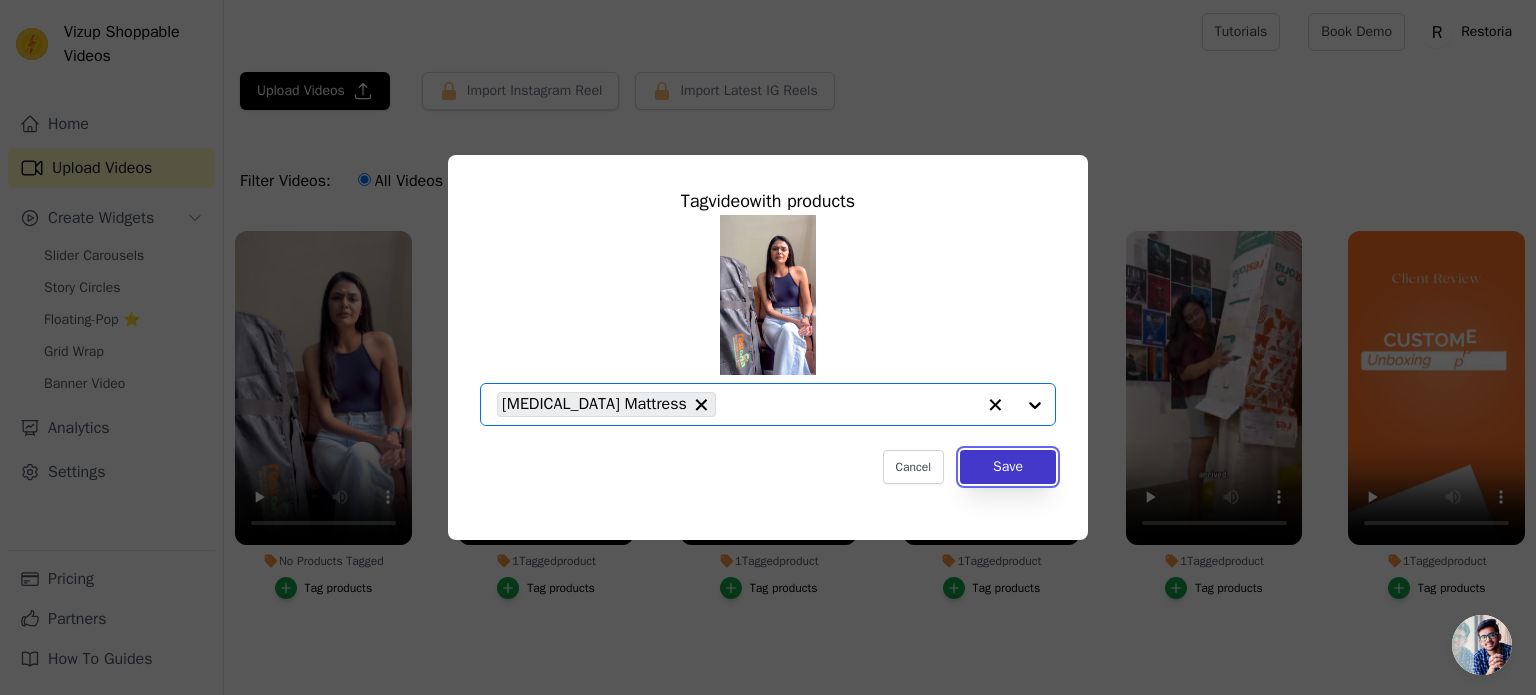 click on "Save" at bounding box center (1008, 467) 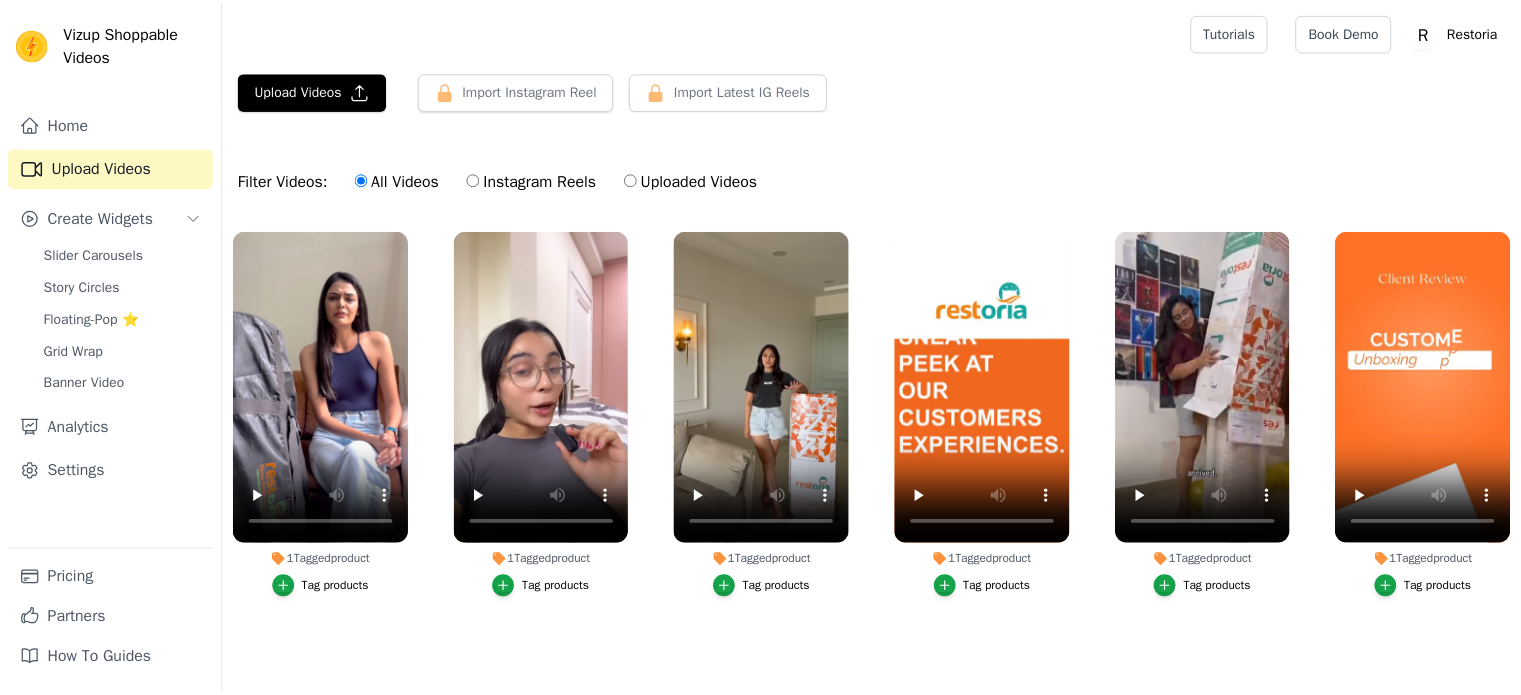 scroll, scrollTop: 0, scrollLeft: 0, axis: both 